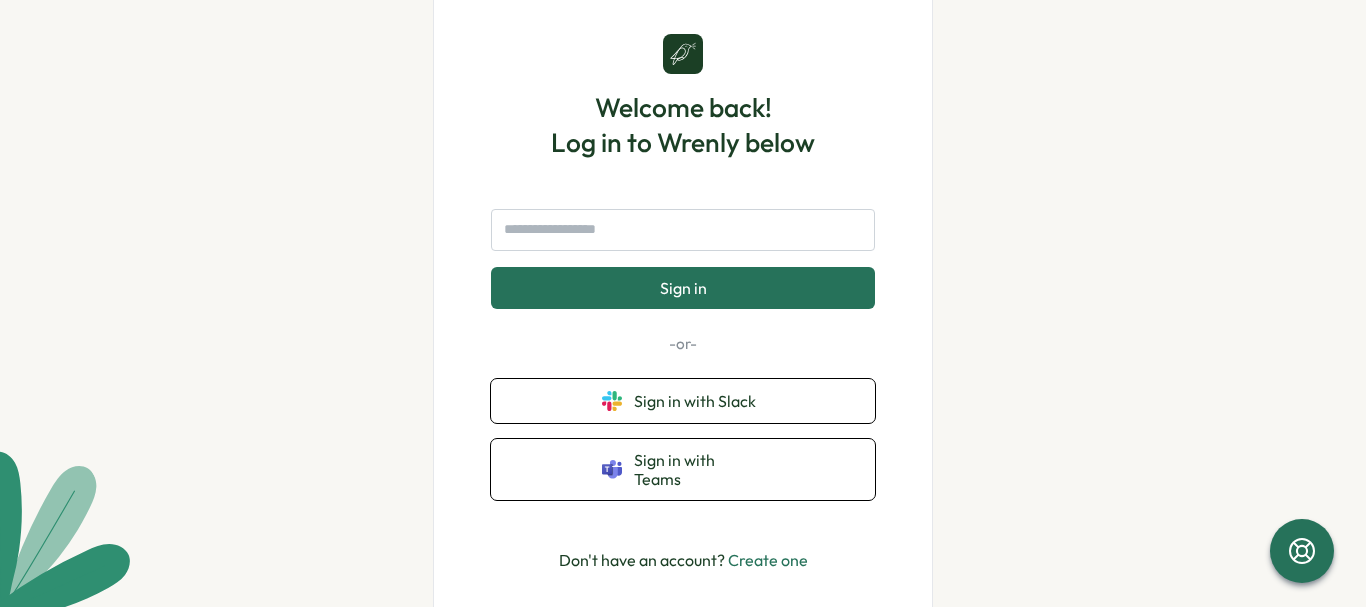 scroll, scrollTop: 0, scrollLeft: 0, axis: both 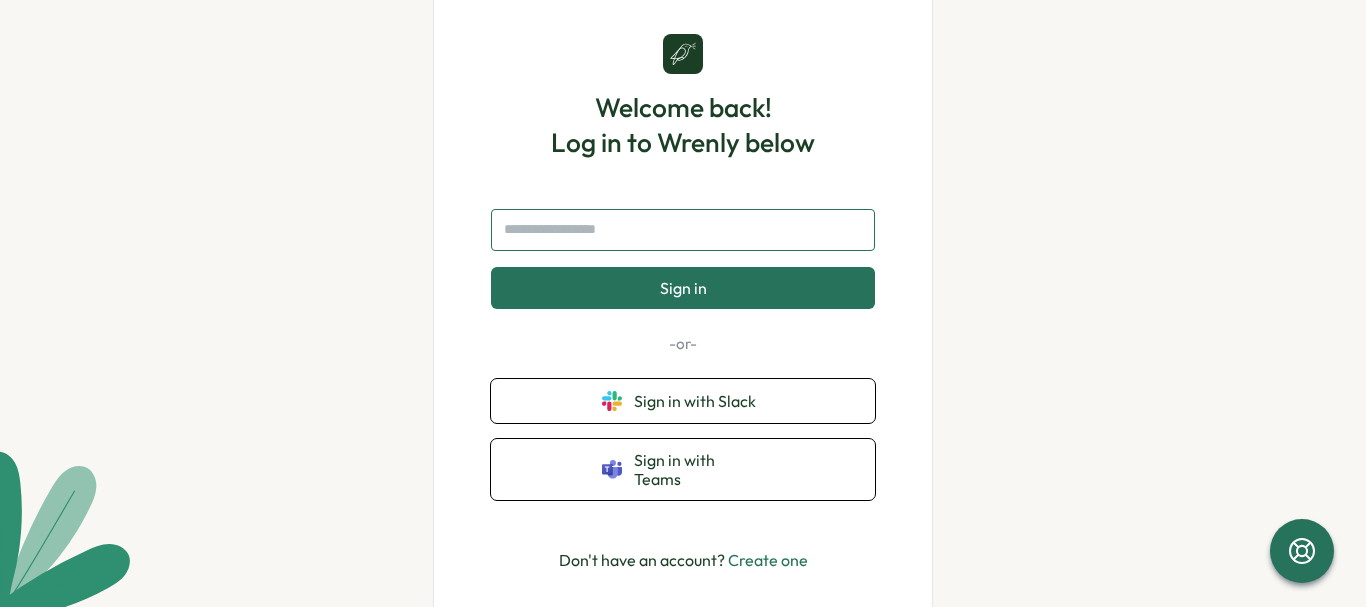 click at bounding box center [683, 230] 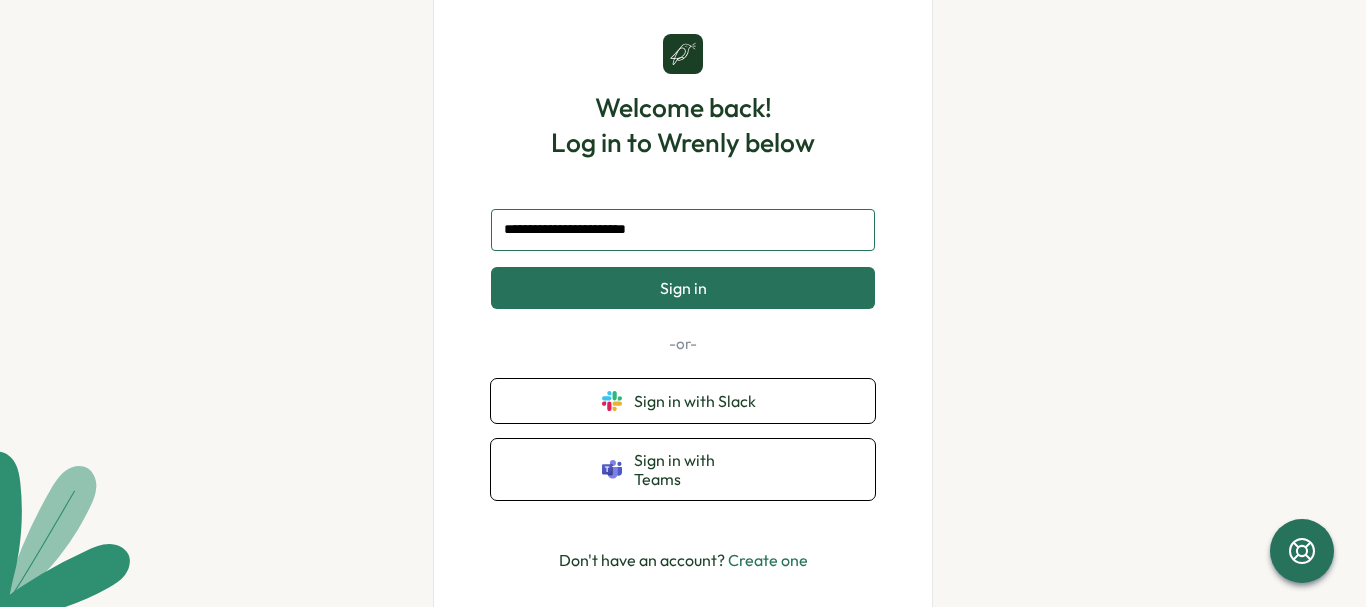 type on "**********" 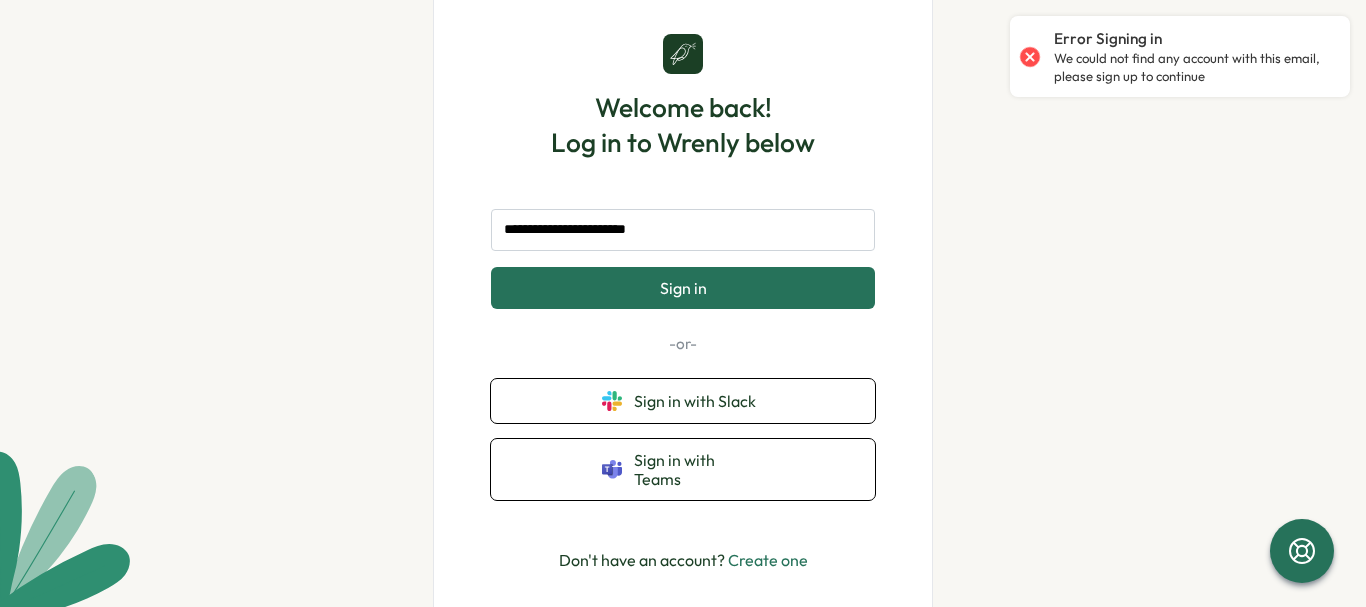 click on "Create one" at bounding box center [768, 560] 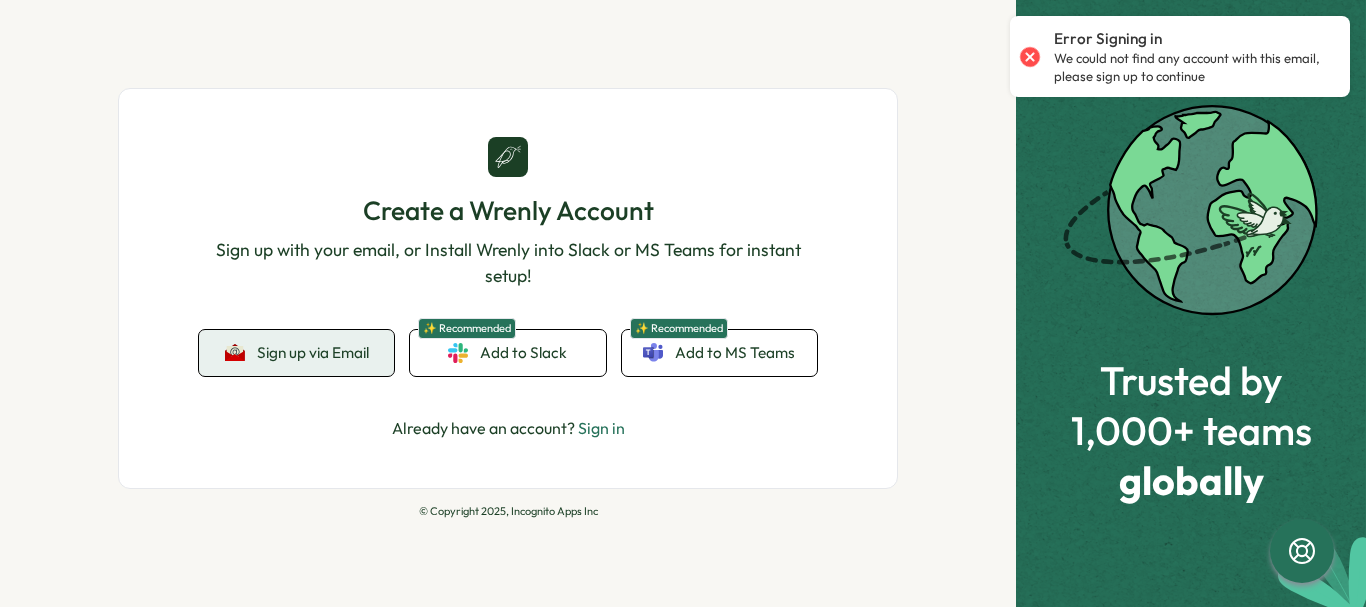 click on "Sign up via Email" at bounding box center [296, 353] 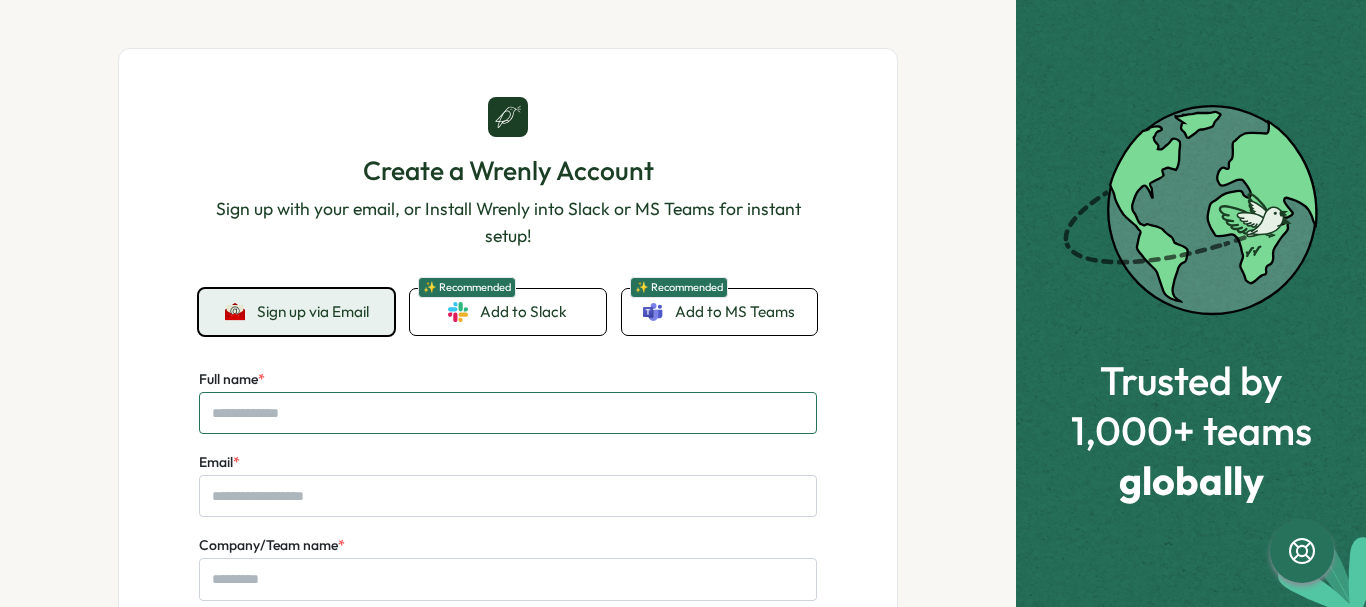 click on "Full name  *" at bounding box center [508, 413] 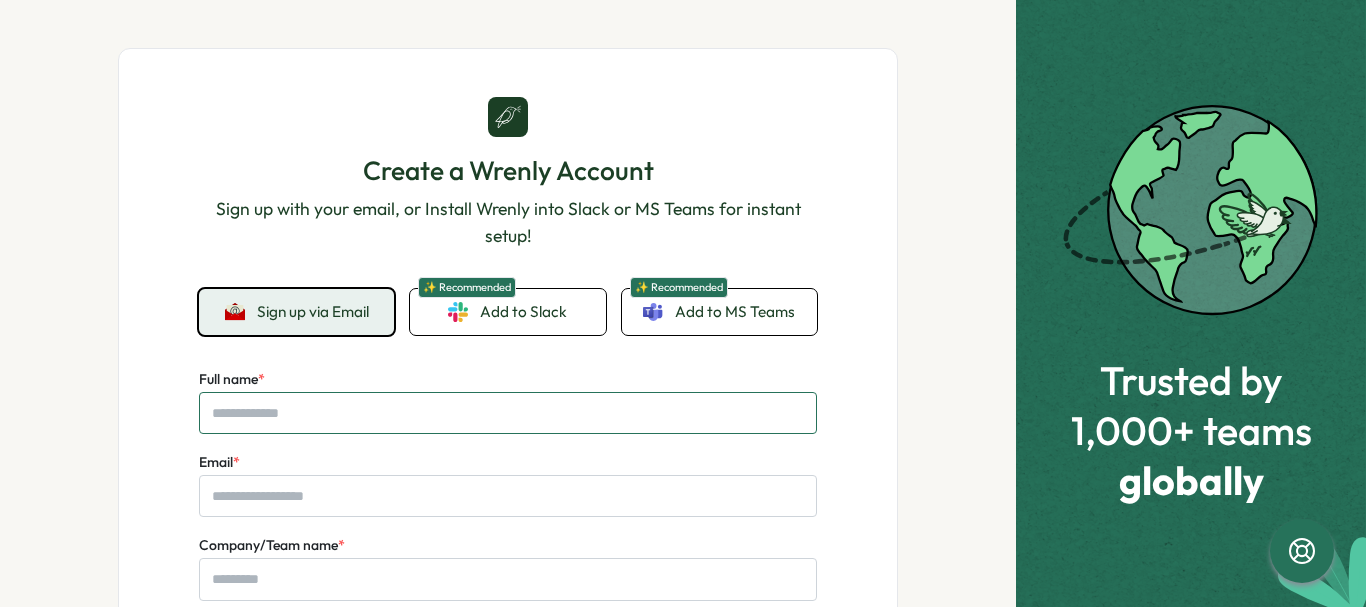 type on "**********" 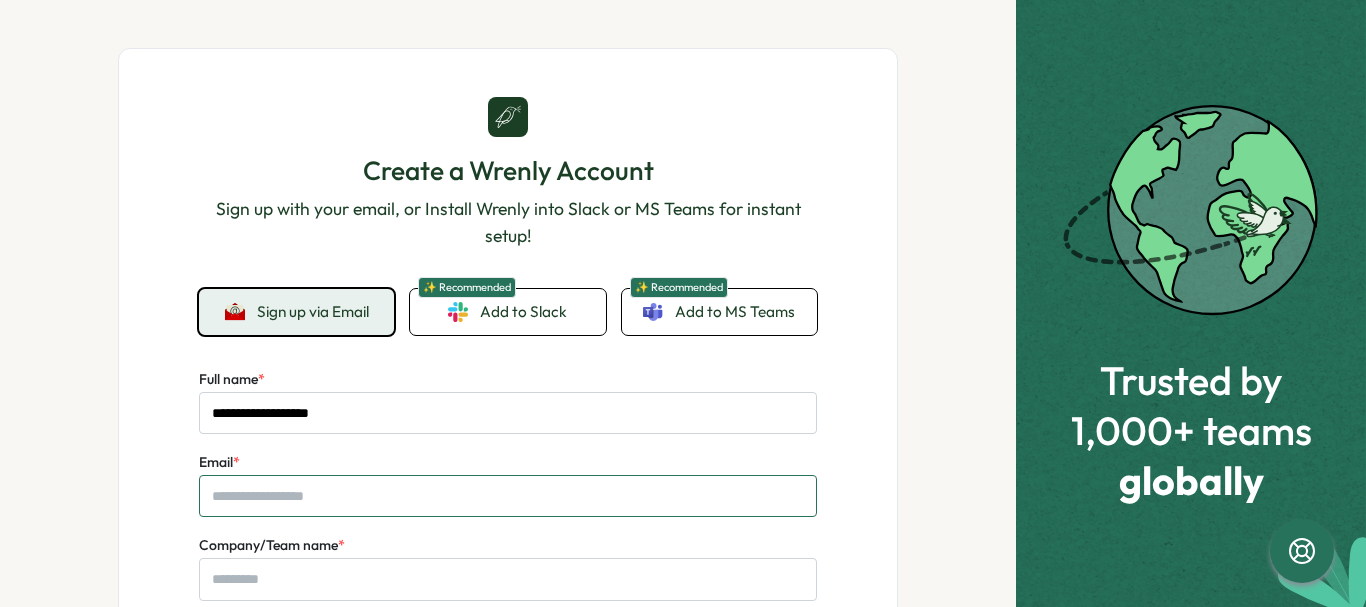 type on "**********" 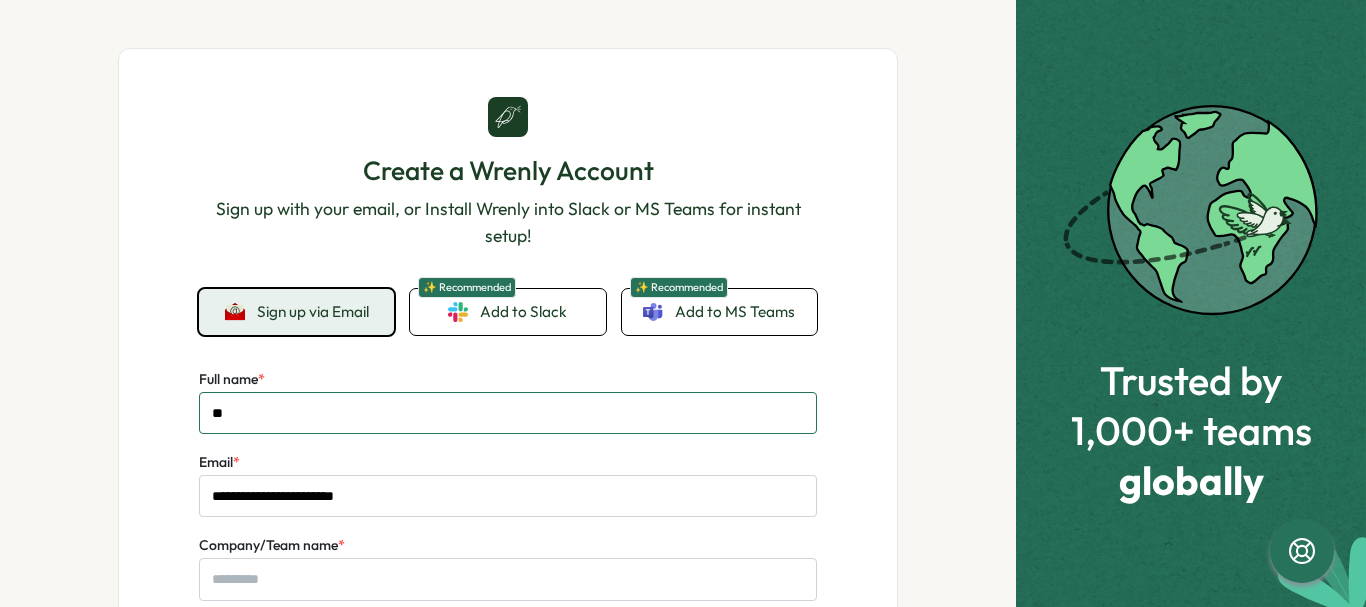 type on "*" 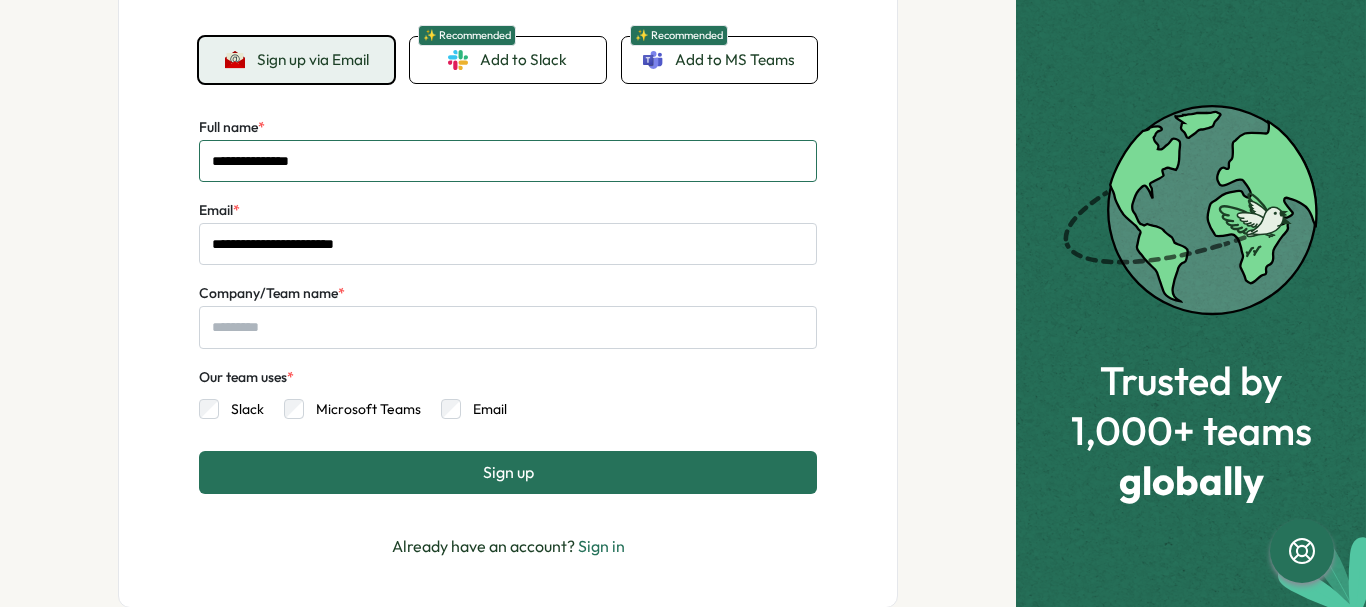 scroll, scrollTop: 330, scrollLeft: 0, axis: vertical 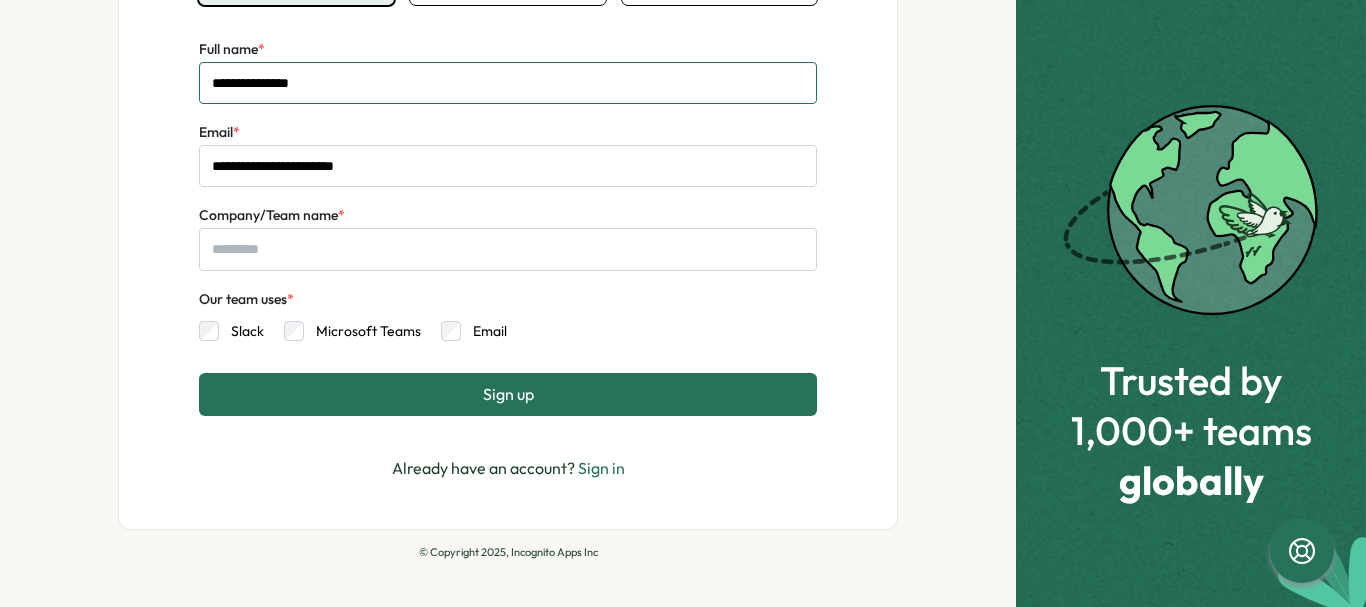 type on "**********" 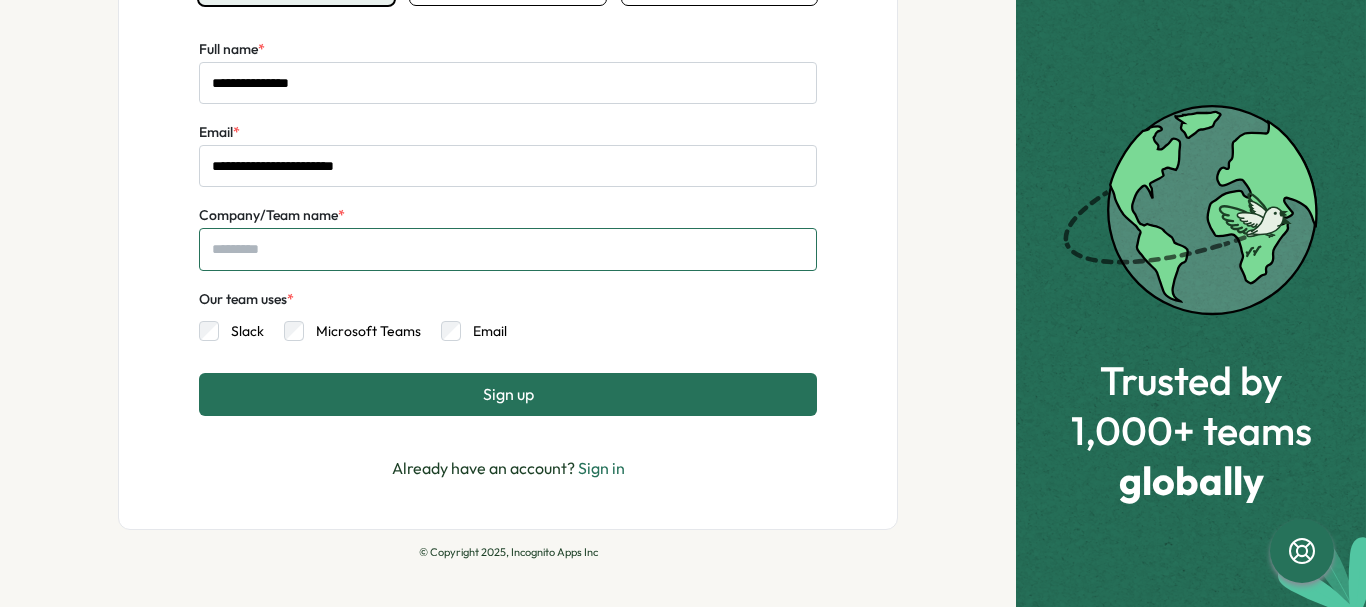click on "Company/Team name  *" at bounding box center [508, 249] 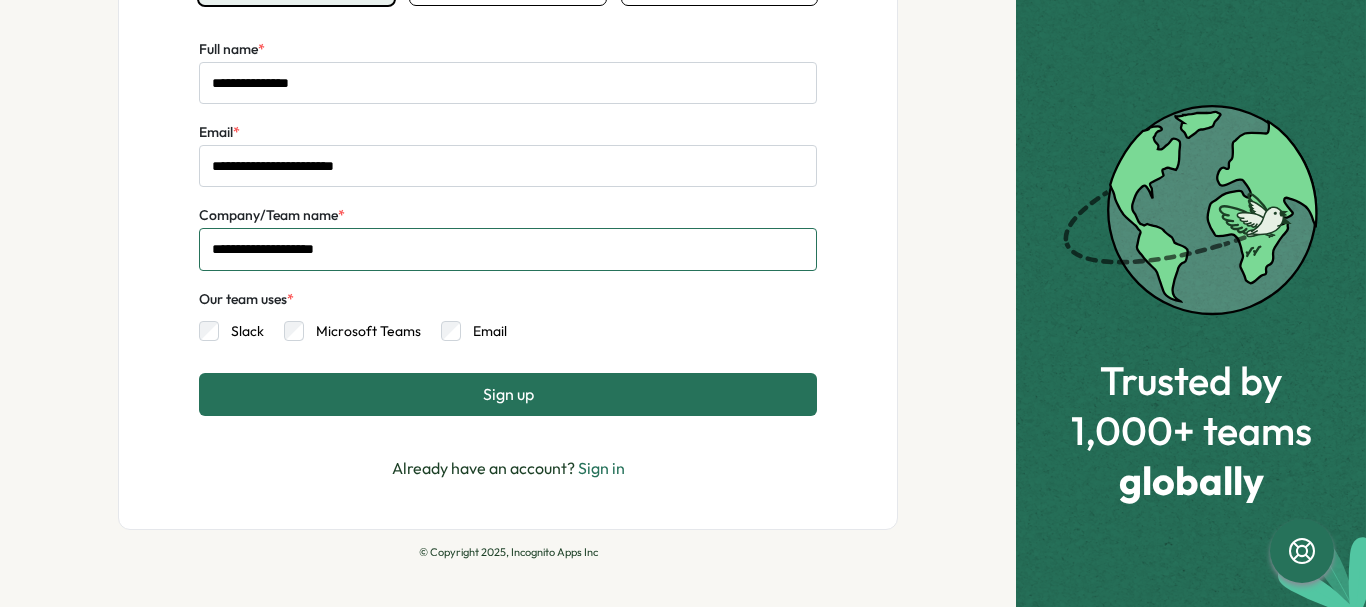 type on "**********" 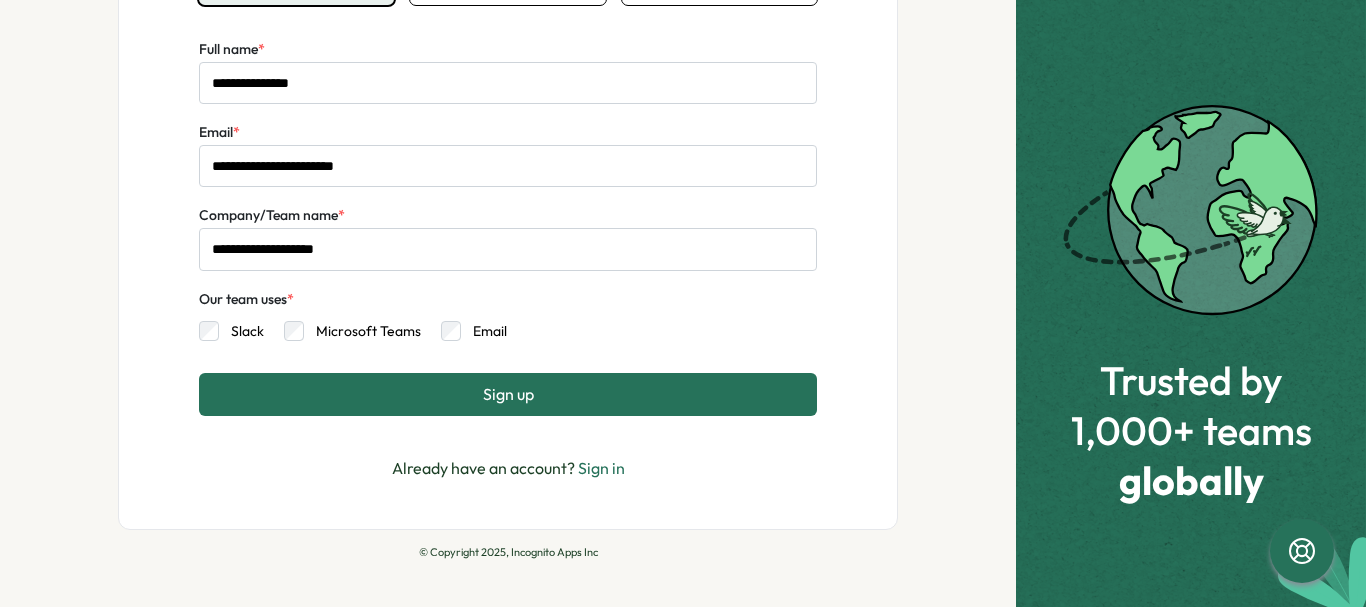 click on "Sign up" at bounding box center (508, 394) 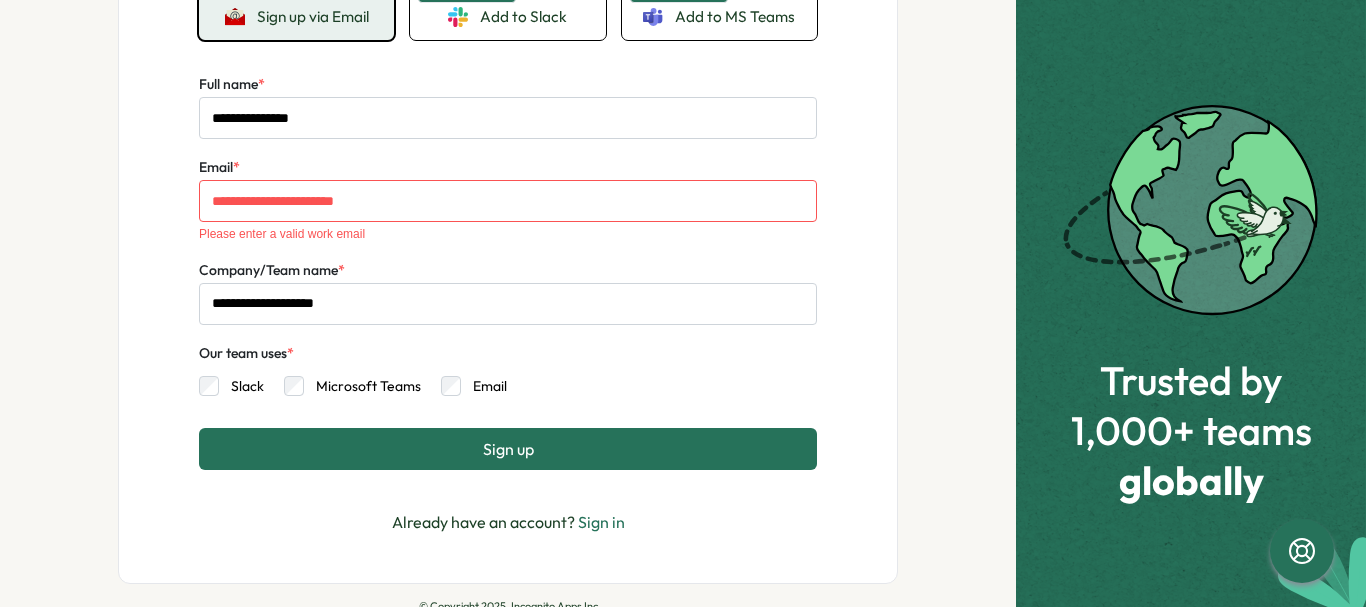 scroll, scrollTop: 296, scrollLeft: 0, axis: vertical 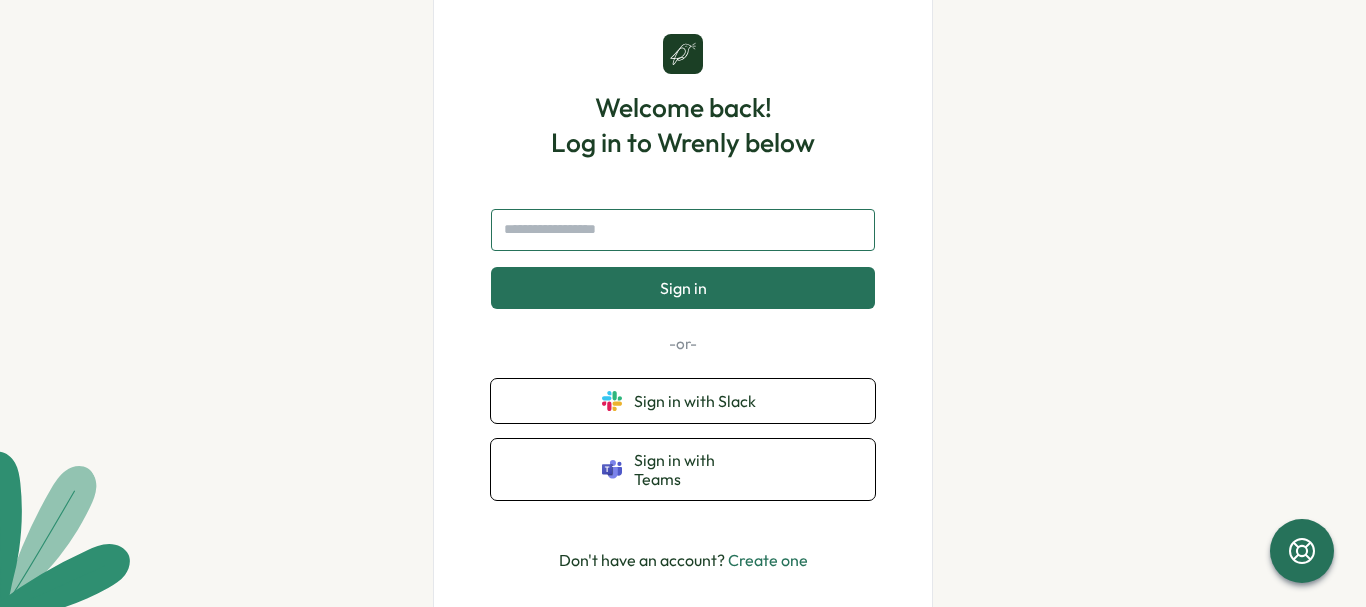 click at bounding box center [683, 230] 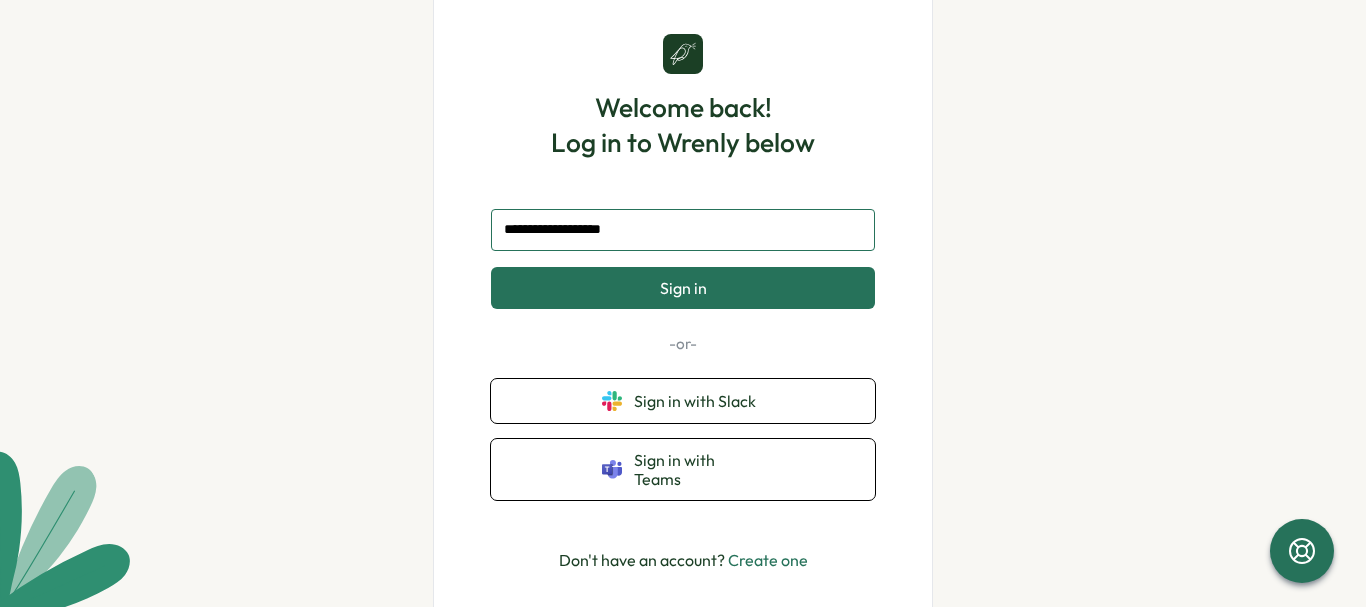 type on "**********" 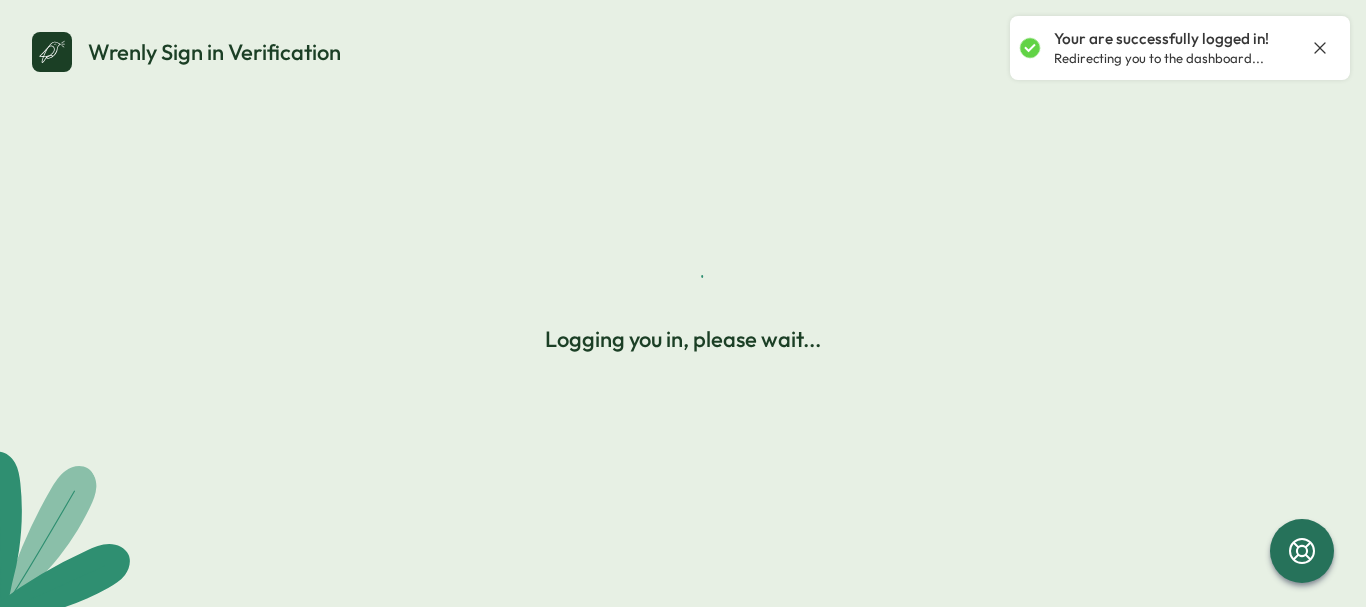 scroll, scrollTop: 0, scrollLeft: 0, axis: both 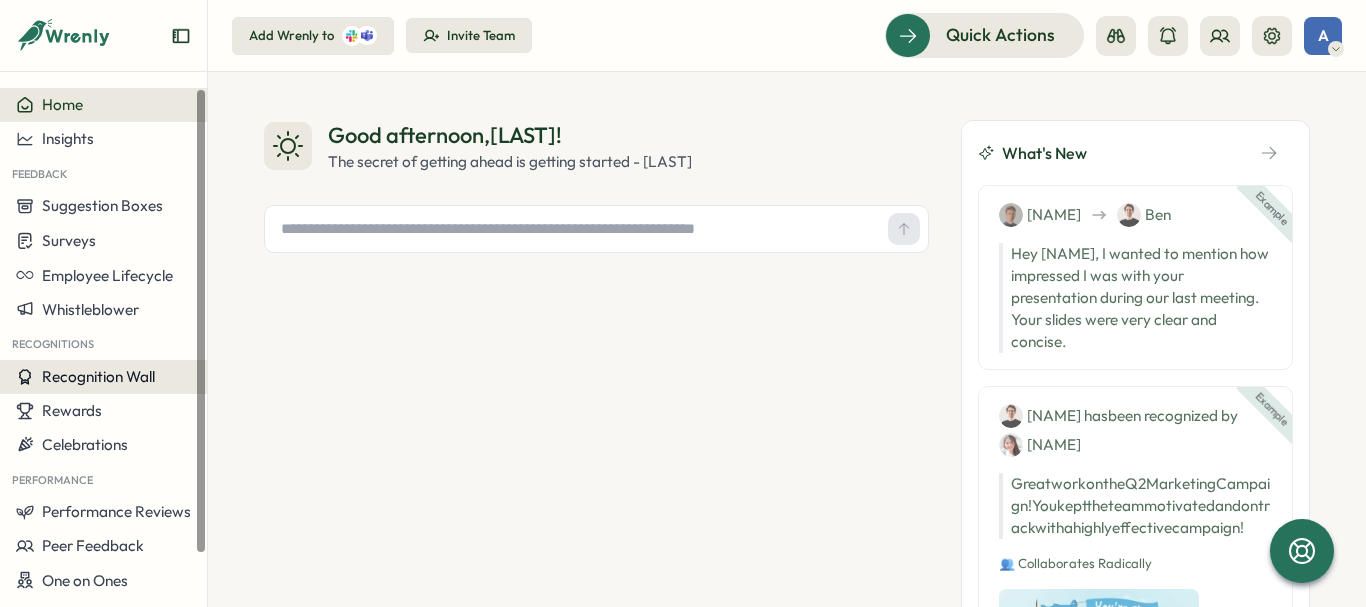 click on "Recognition Wall" at bounding box center (98, 376) 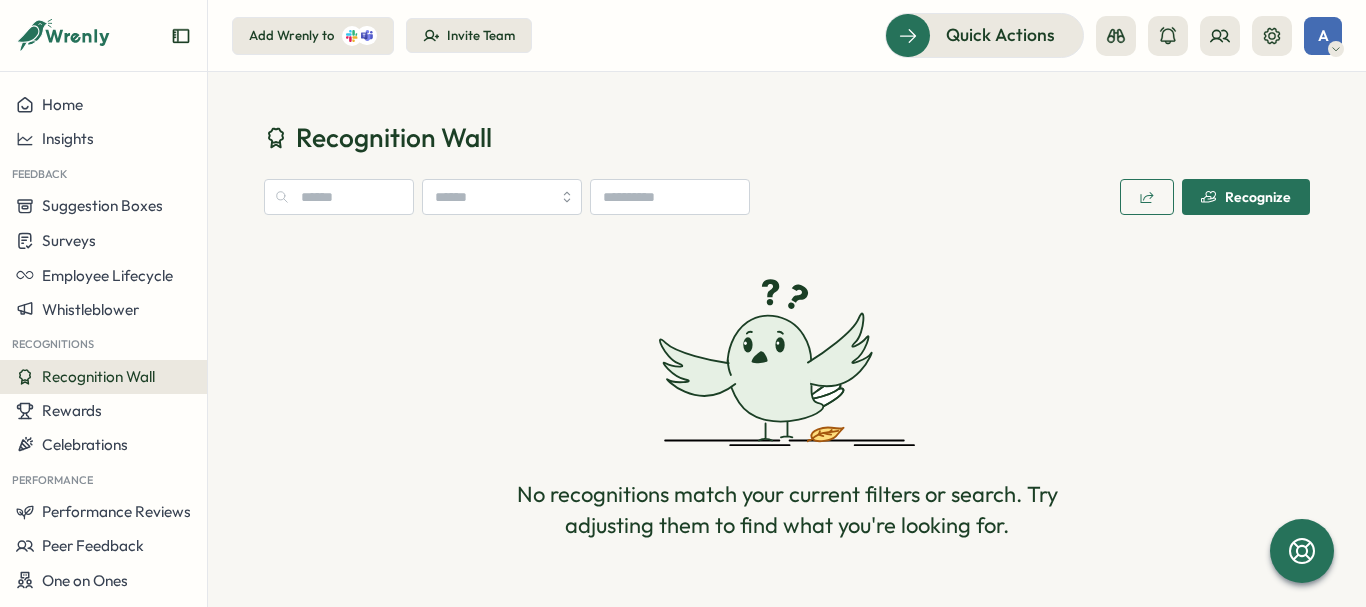 click on "Recognize" at bounding box center (1246, 197) 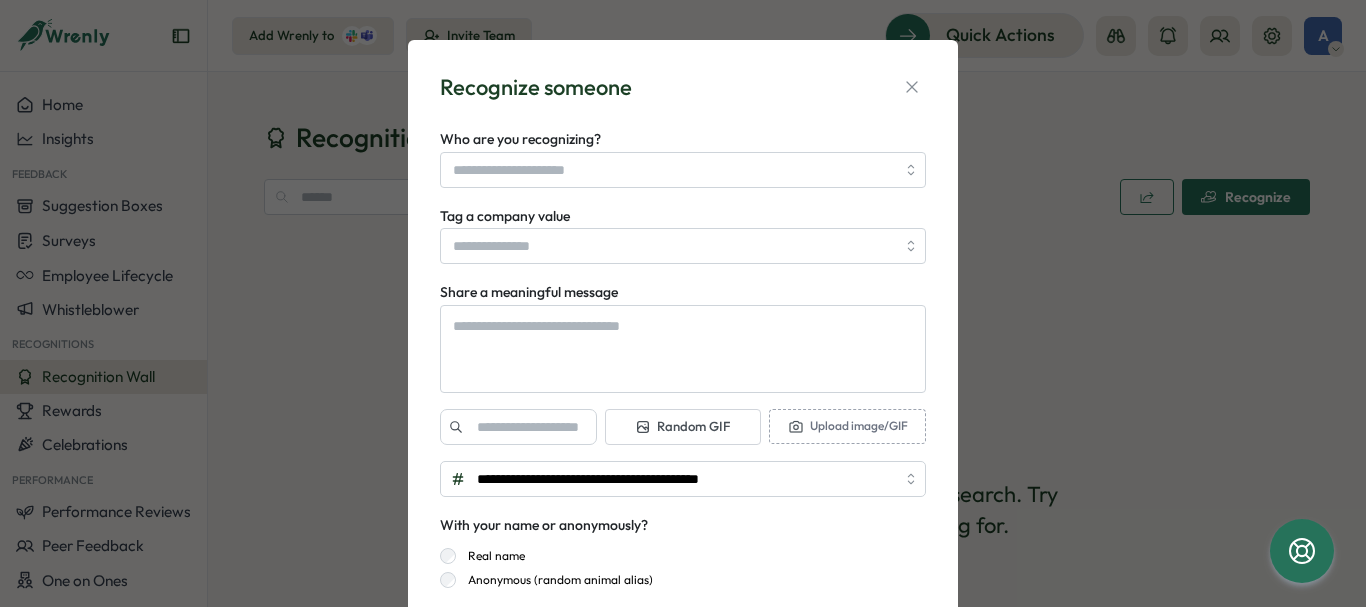 type on "*" 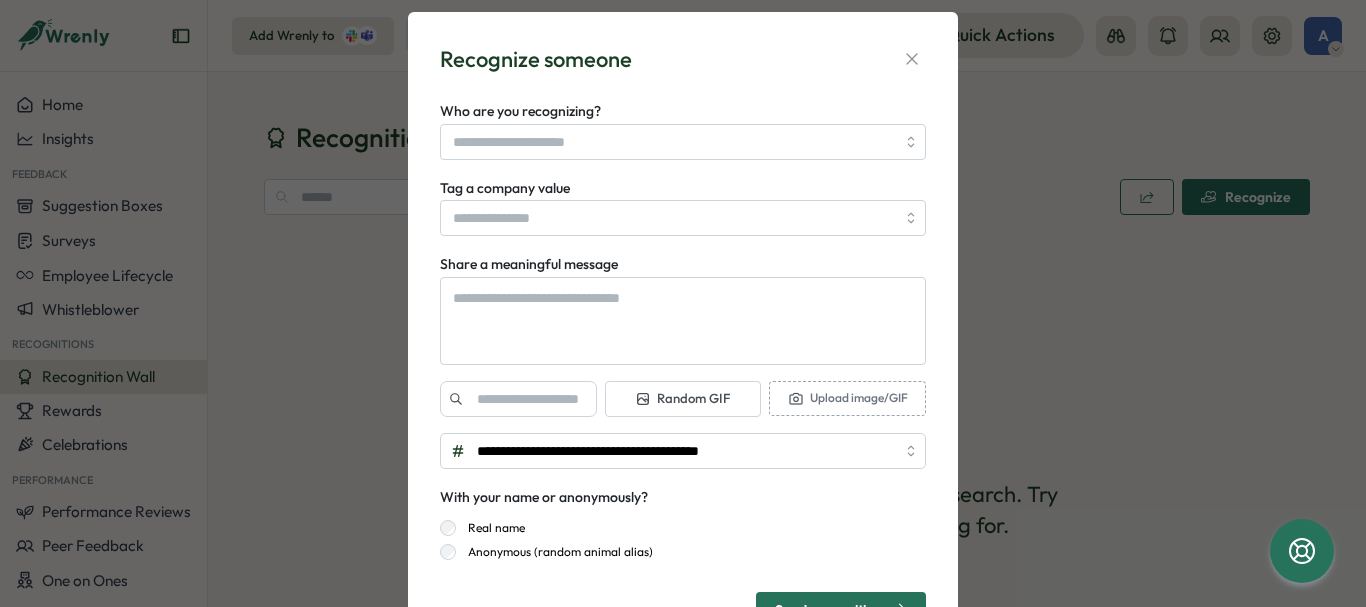 scroll, scrollTop: 0, scrollLeft: 0, axis: both 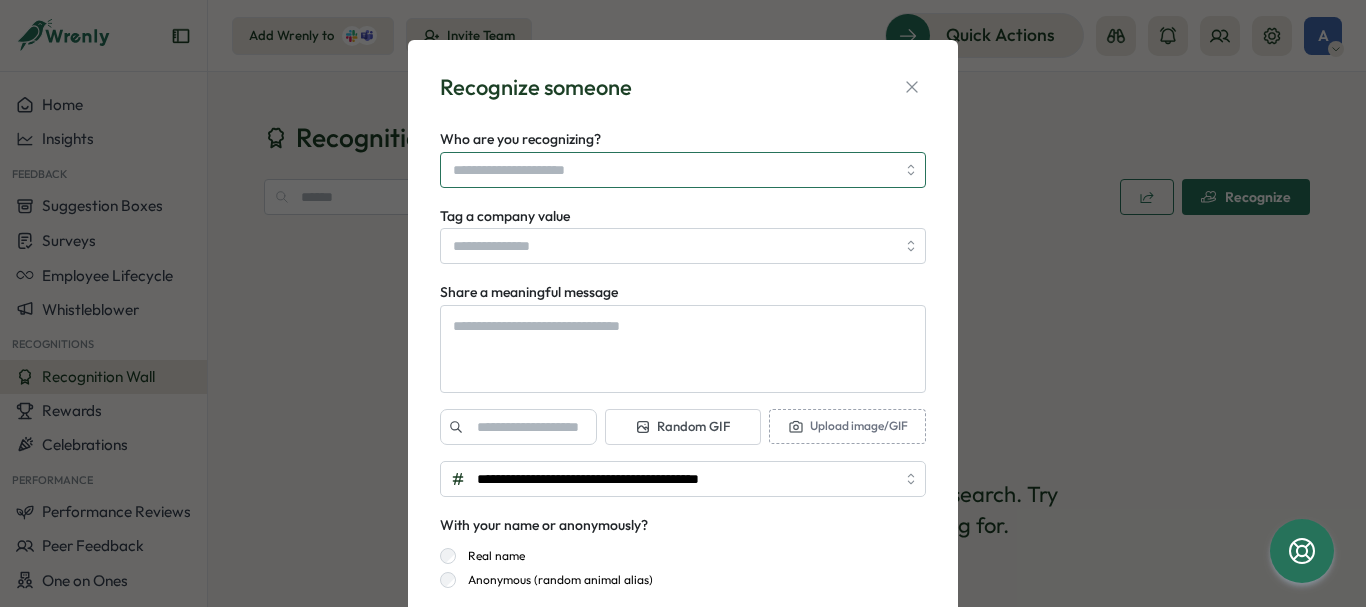 click on "Who are you recognizing?" at bounding box center (674, 170) 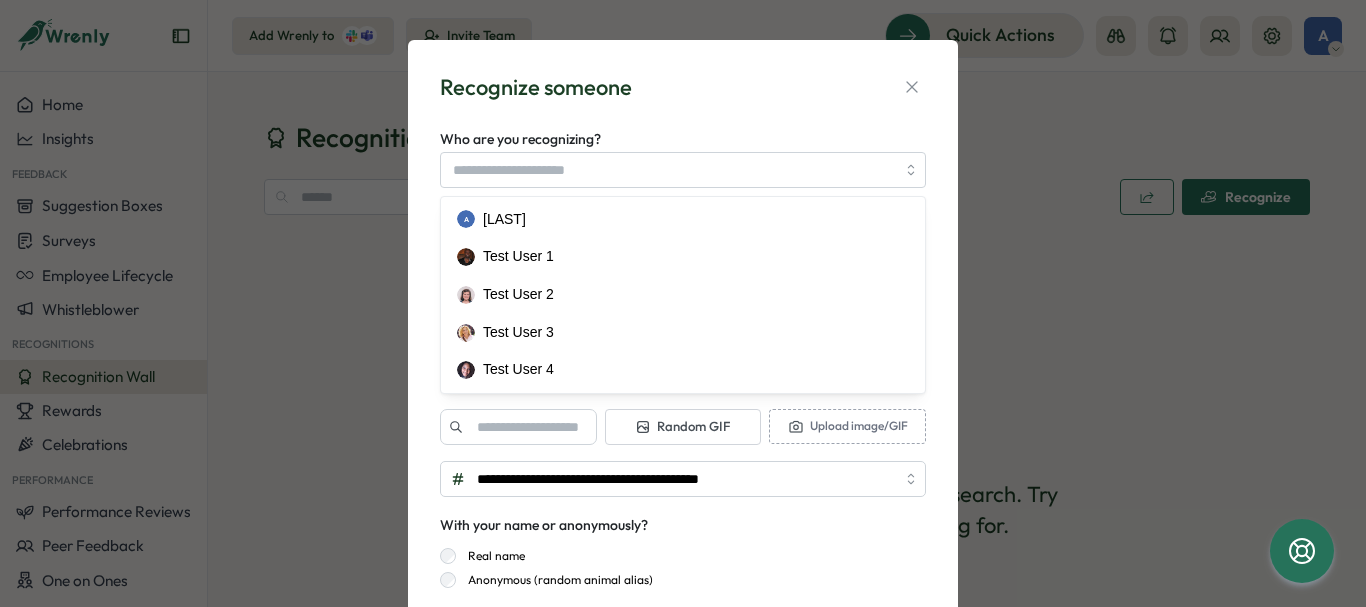 click on "**********" at bounding box center (683, 364) 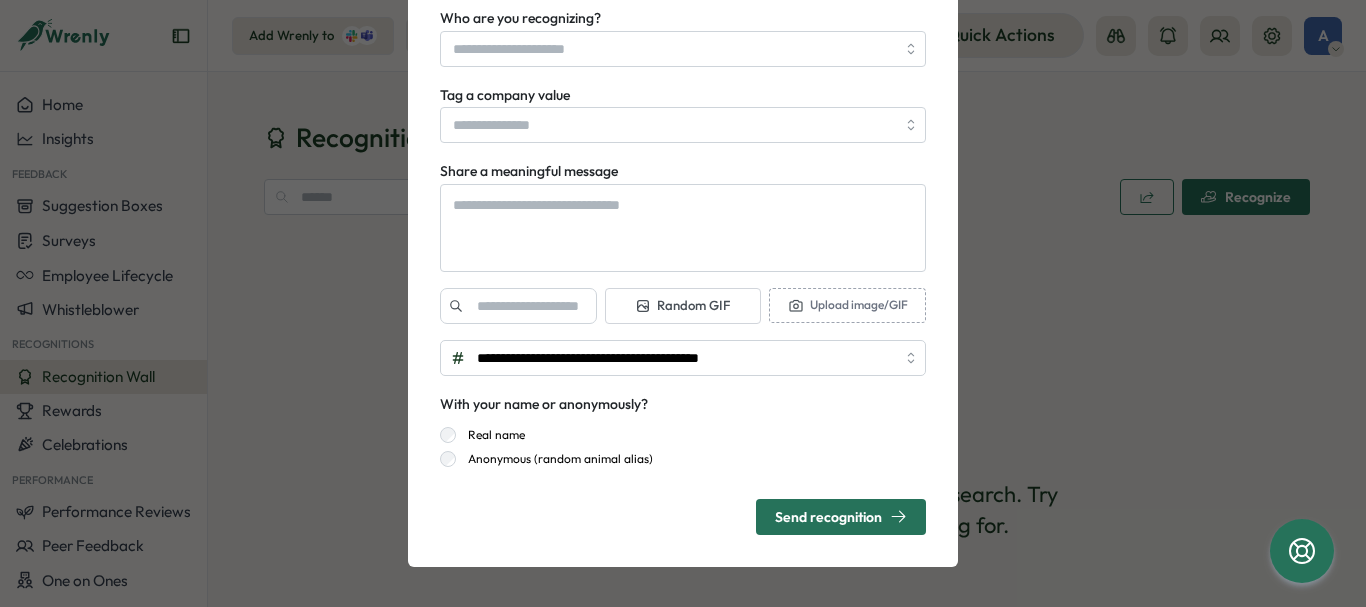 scroll, scrollTop: 0, scrollLeft: 0, axis: both 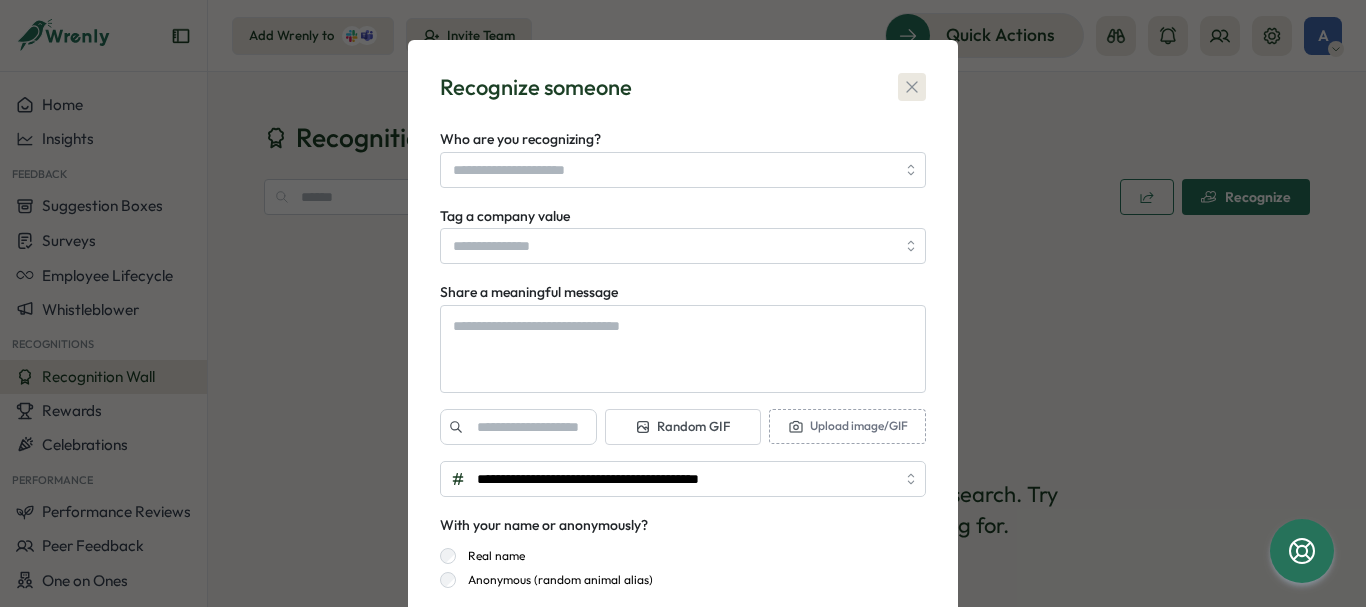 click 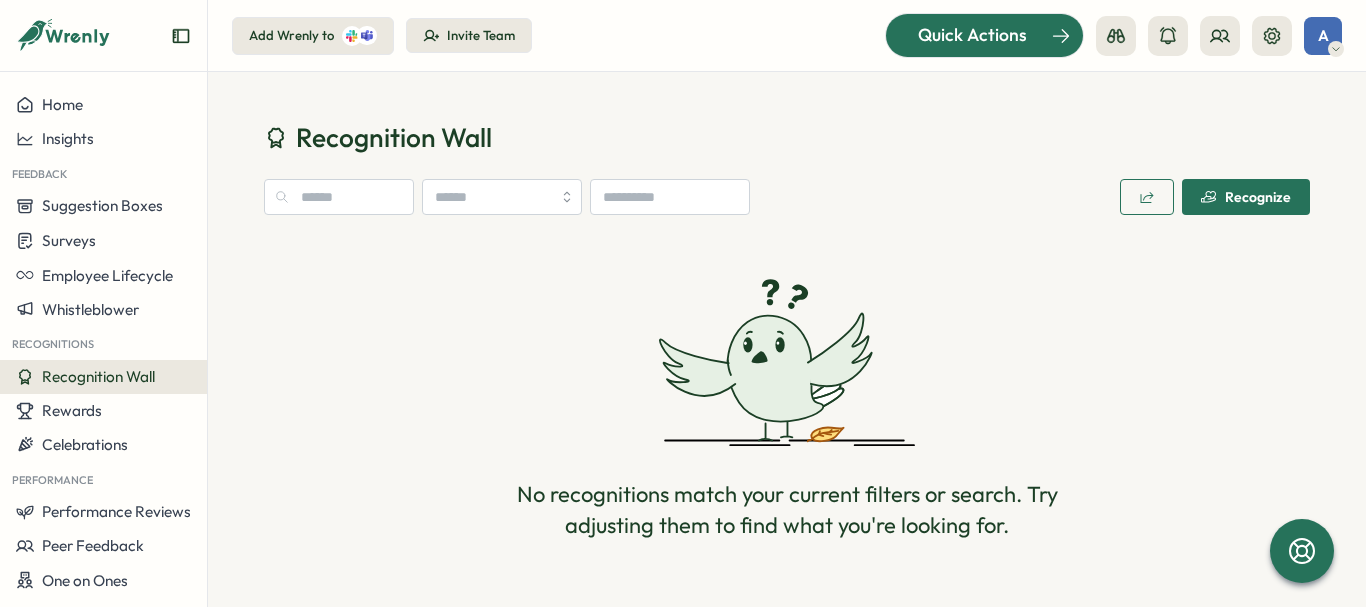 click on "Quick Actions" at bounding box center (972, 35) 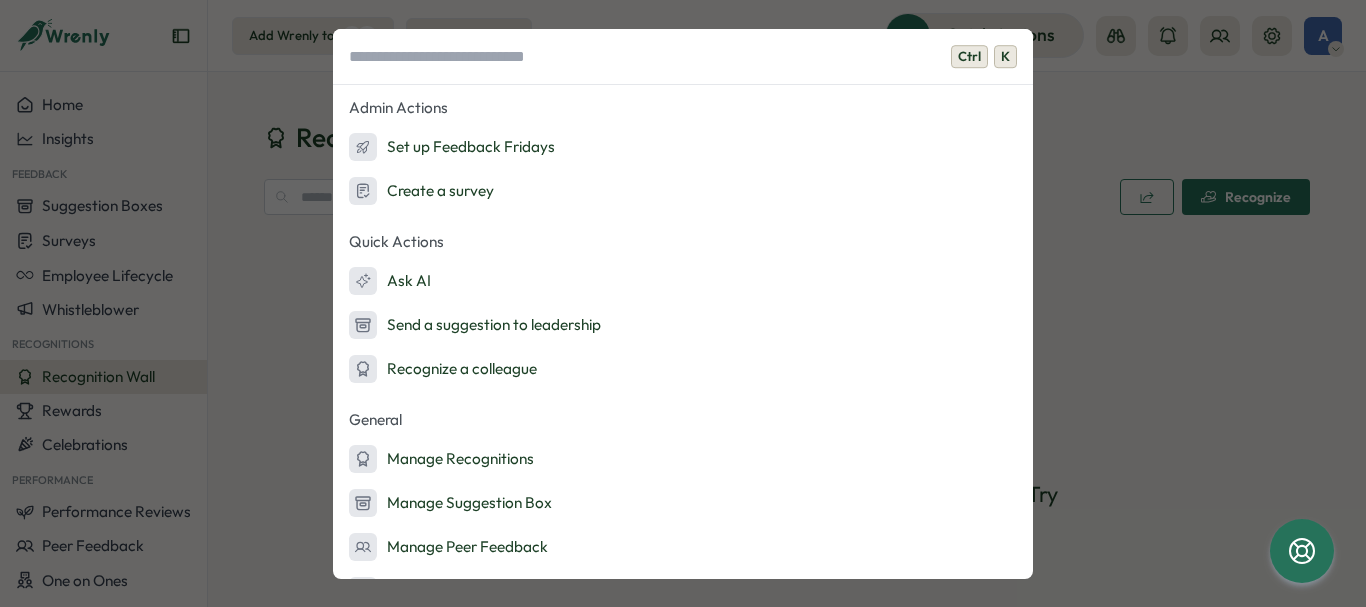 click on "Ctrl K Admin Actions Set up Feedback Fridays Create a survey Quick Actions Ask AI Send a suggestion to leadership Recognize a colleague General Manage Recognitions Manage Suggestion Box Manage Peer Feedback Manage Team Goals My Activity Open Settings Open Notifications" at bounding box center [683, 303] 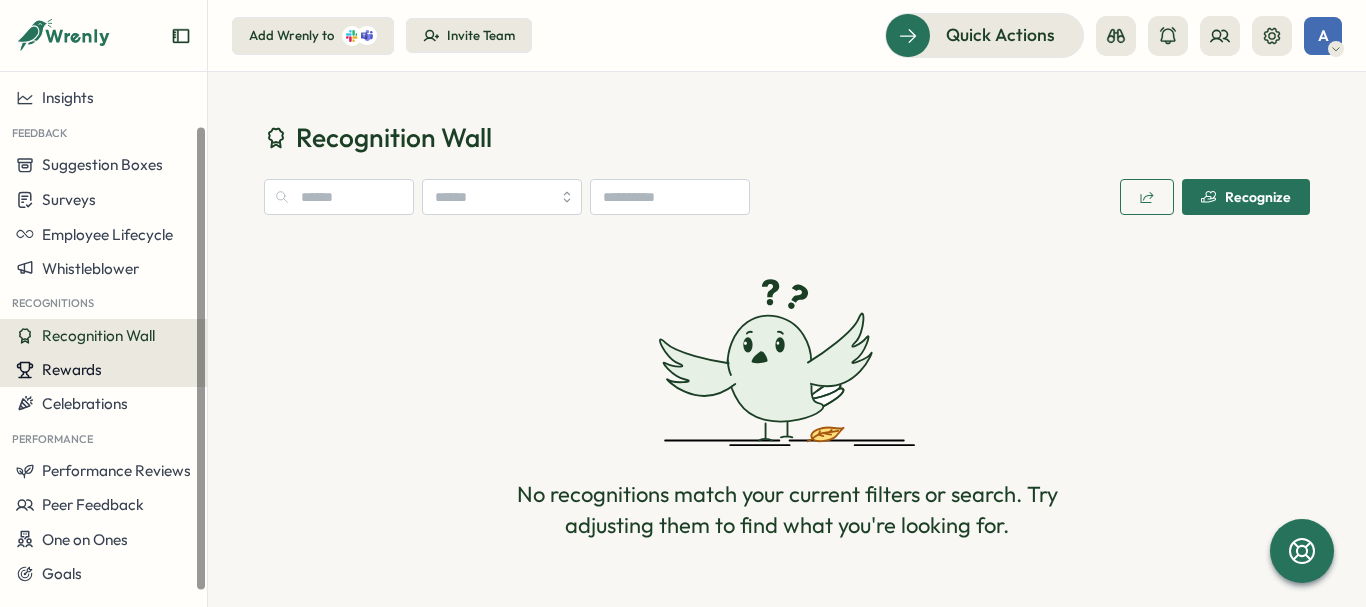scroll, scrollTop: 0, scrollLeft: 0, axis: both 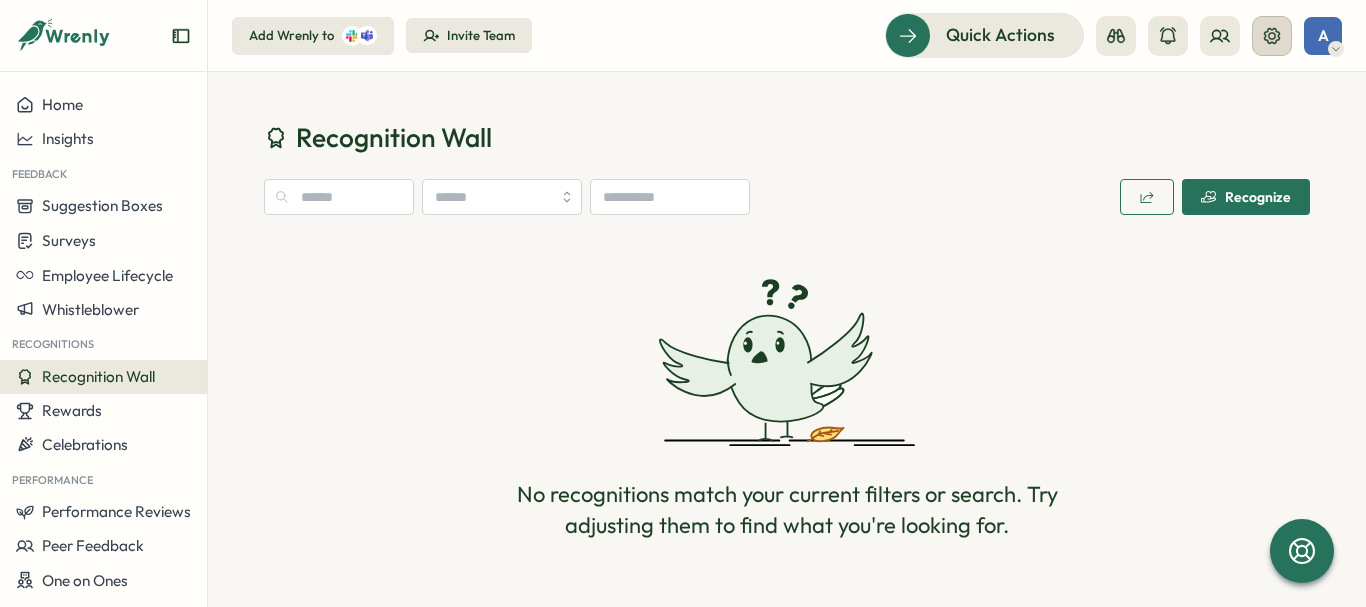 click 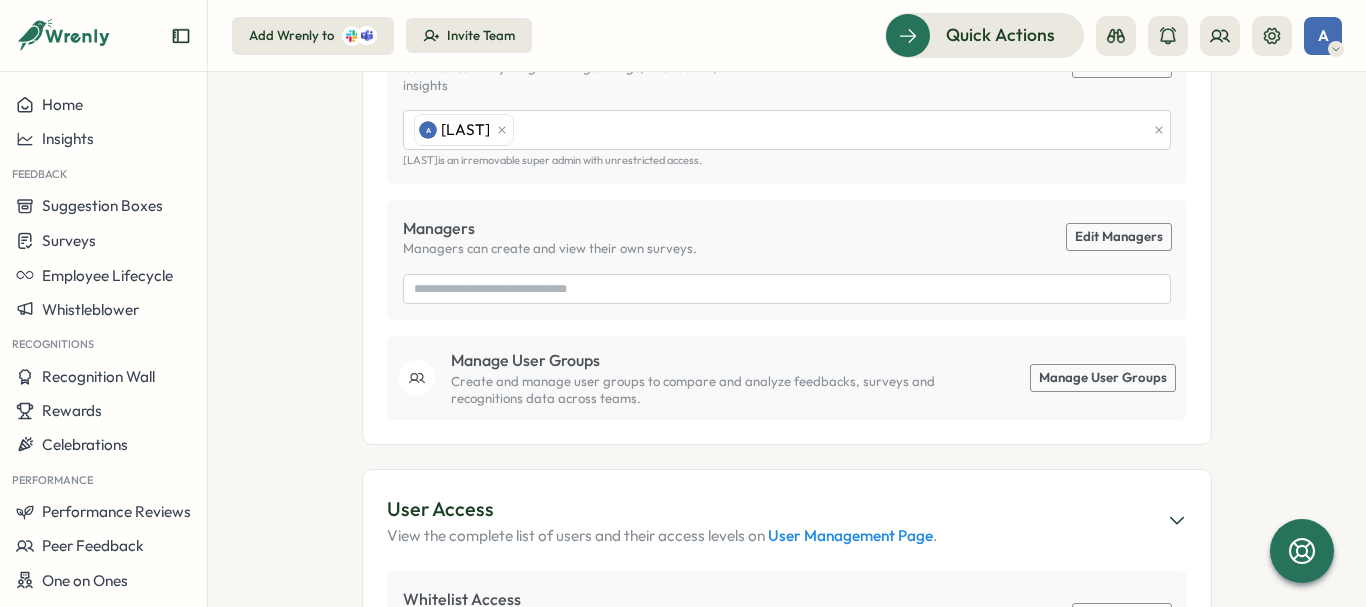 scroll, scrollTop: 472, scrollLeft: 0, axis: vertical 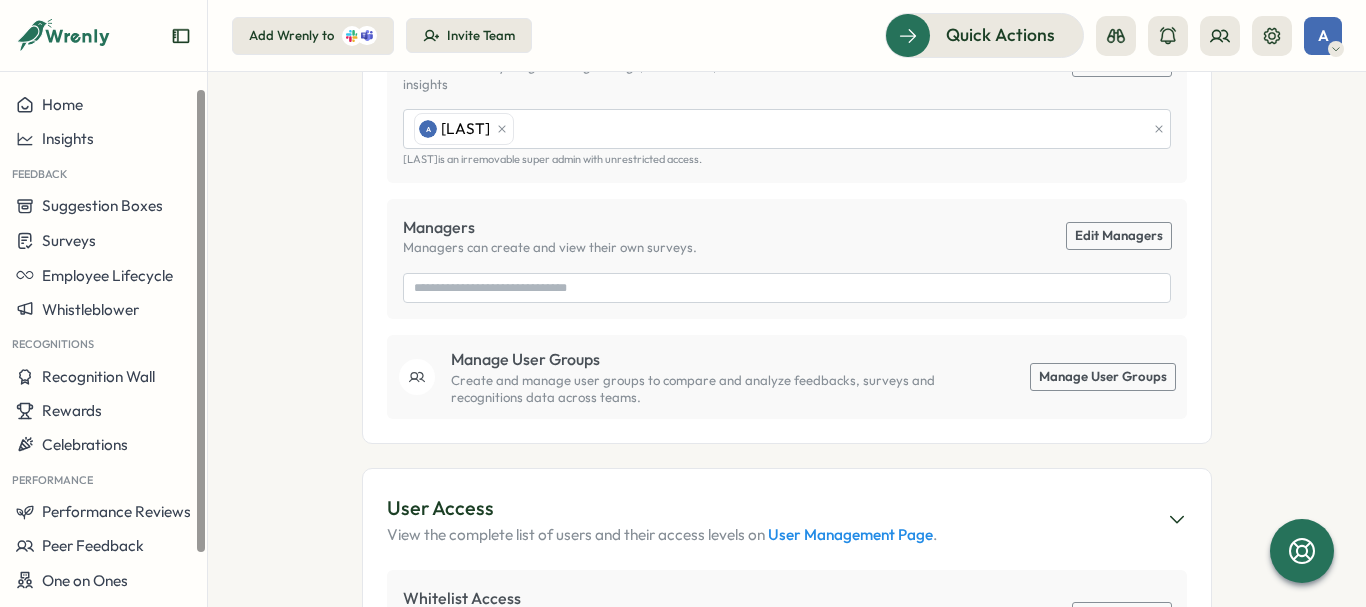 click 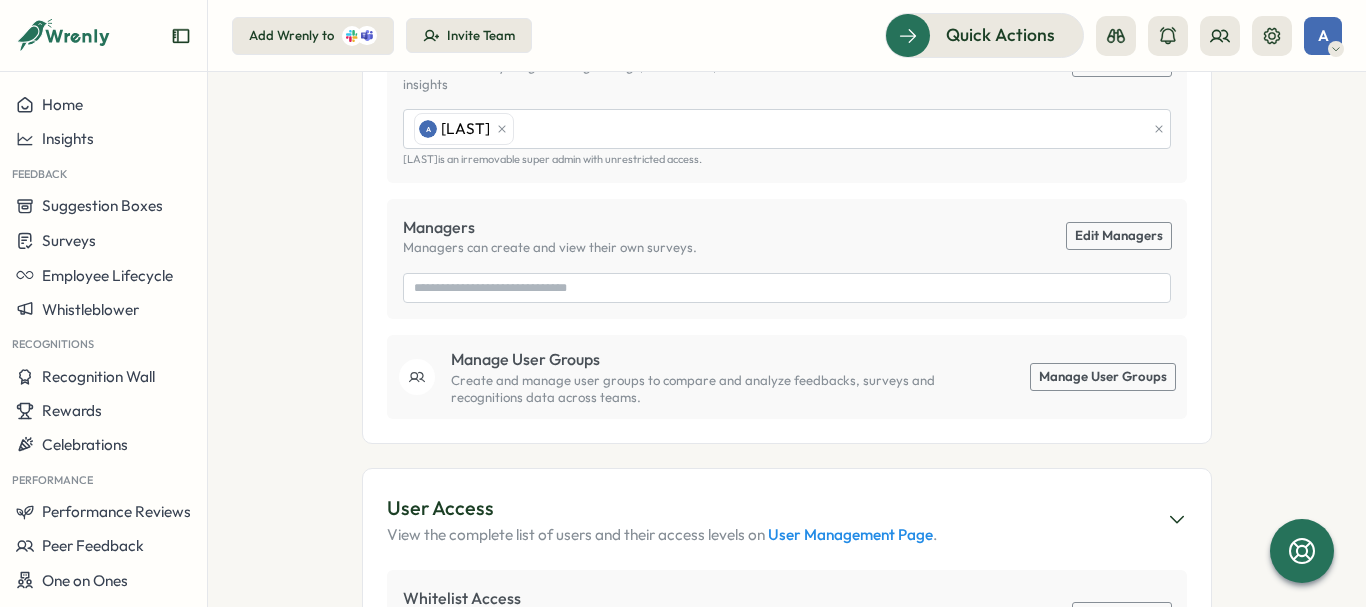 click 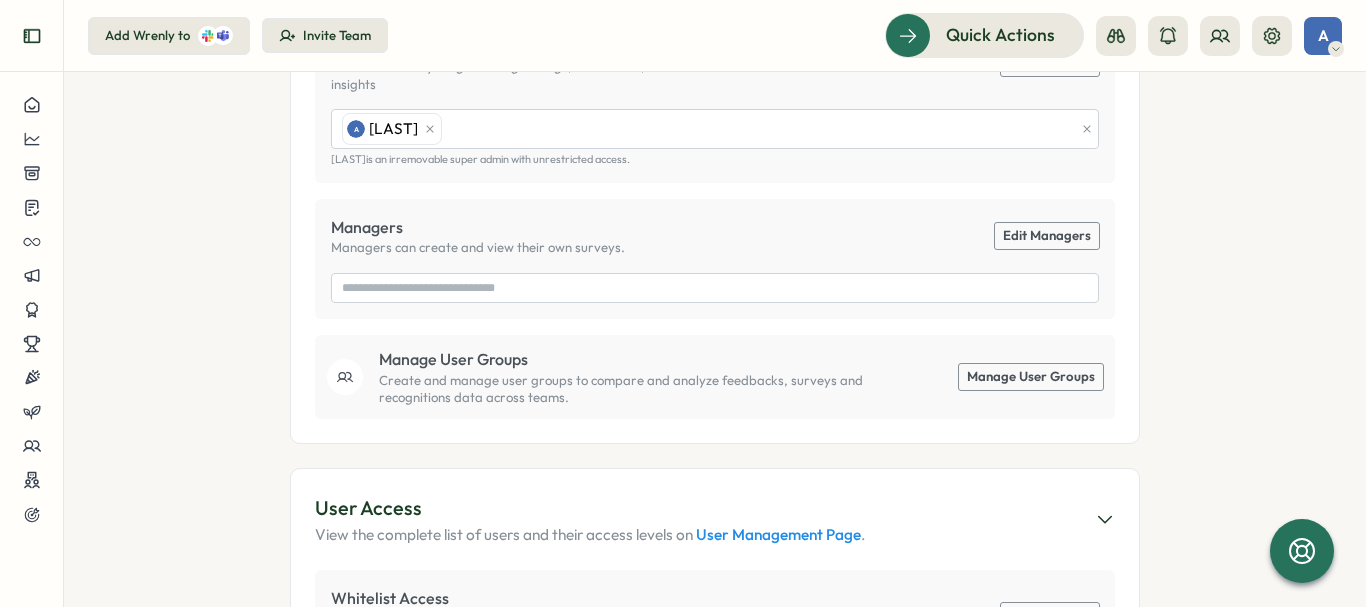 click at bounding box center [32, 36] 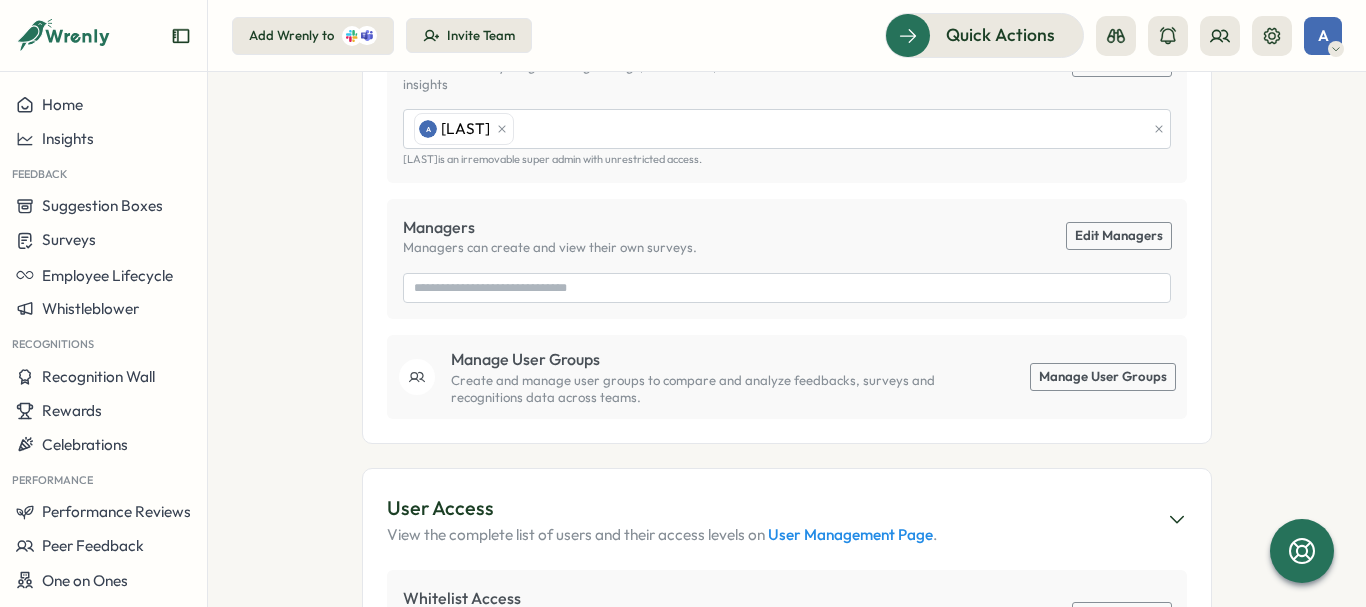 click 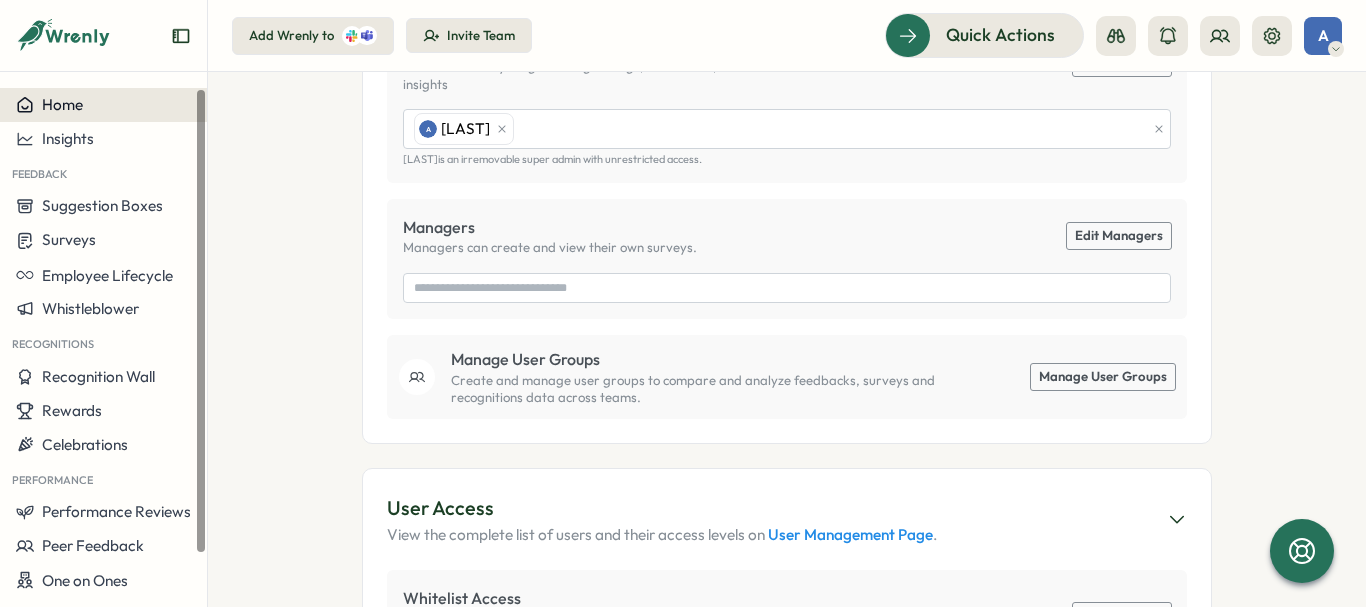 click on "Home" at bounding box center [62, 104] 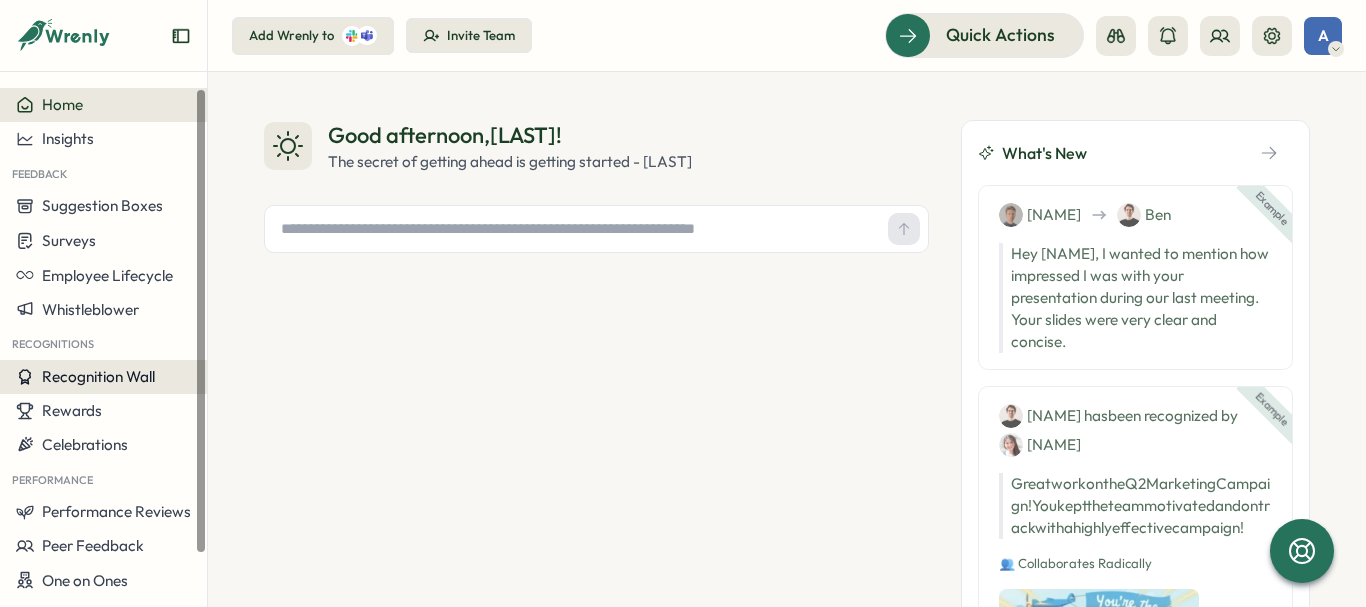 click on "Recognition Wall" at bounding box center [98, 376] 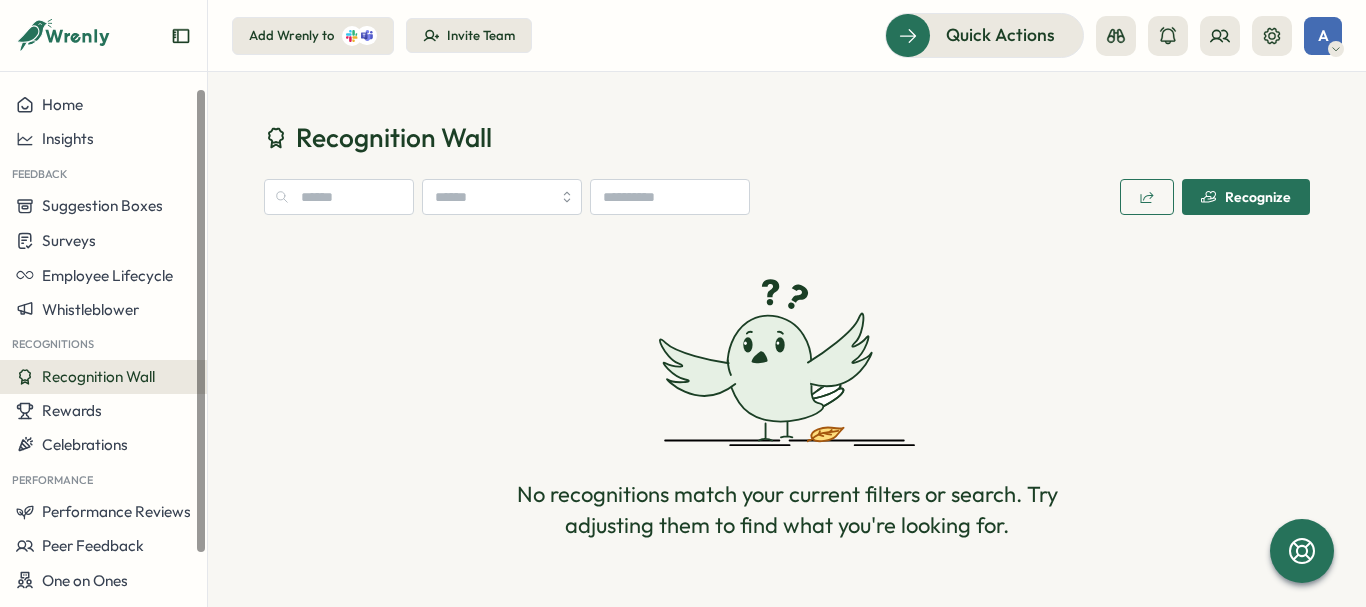 scroll, scrollTop: 22, scrollLeft: 0, axis: vertical 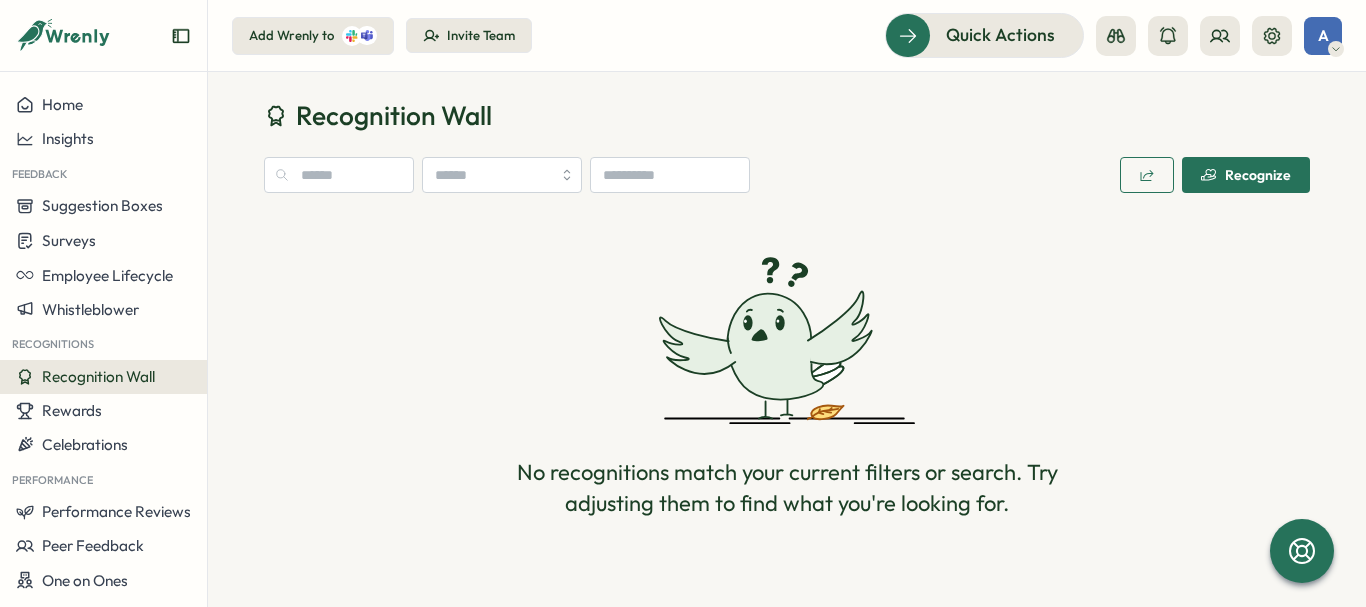 click on "Recognize" at bounding box center [1246, 175] 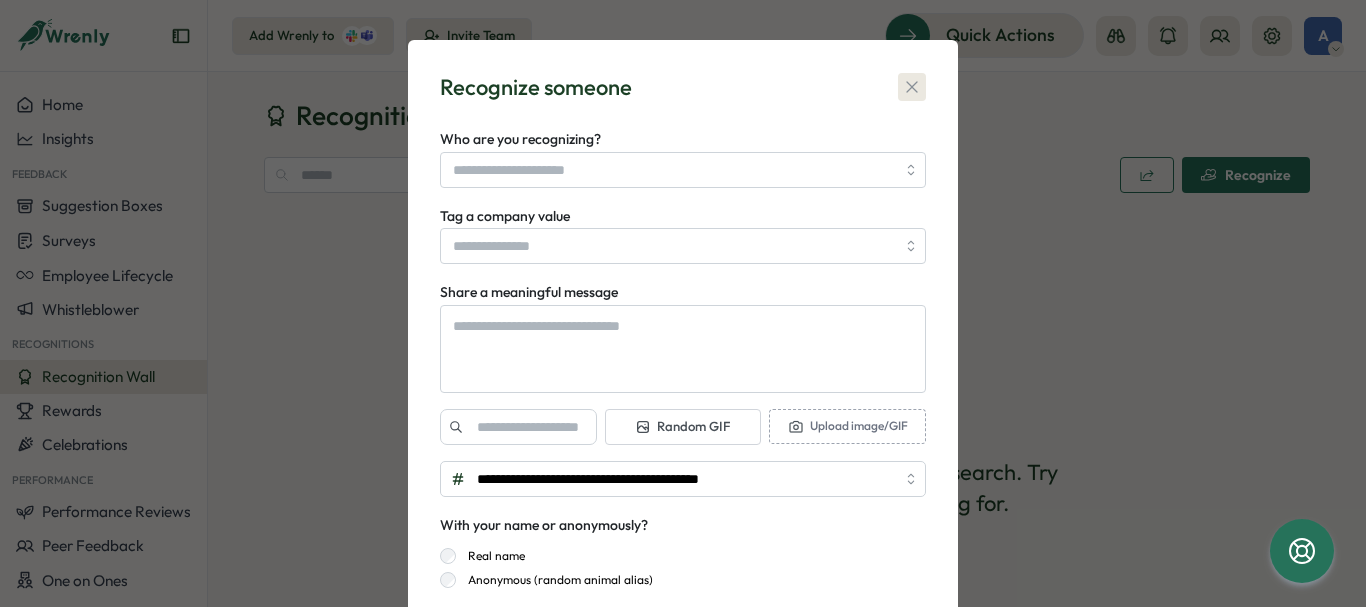 click 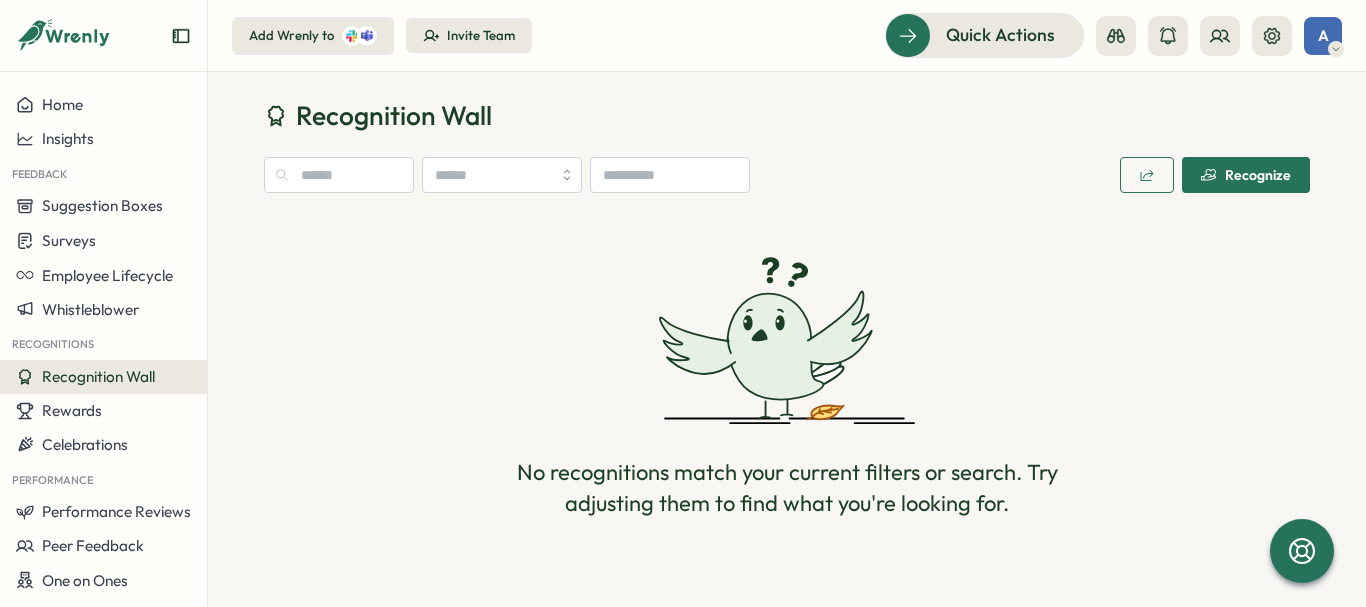 click 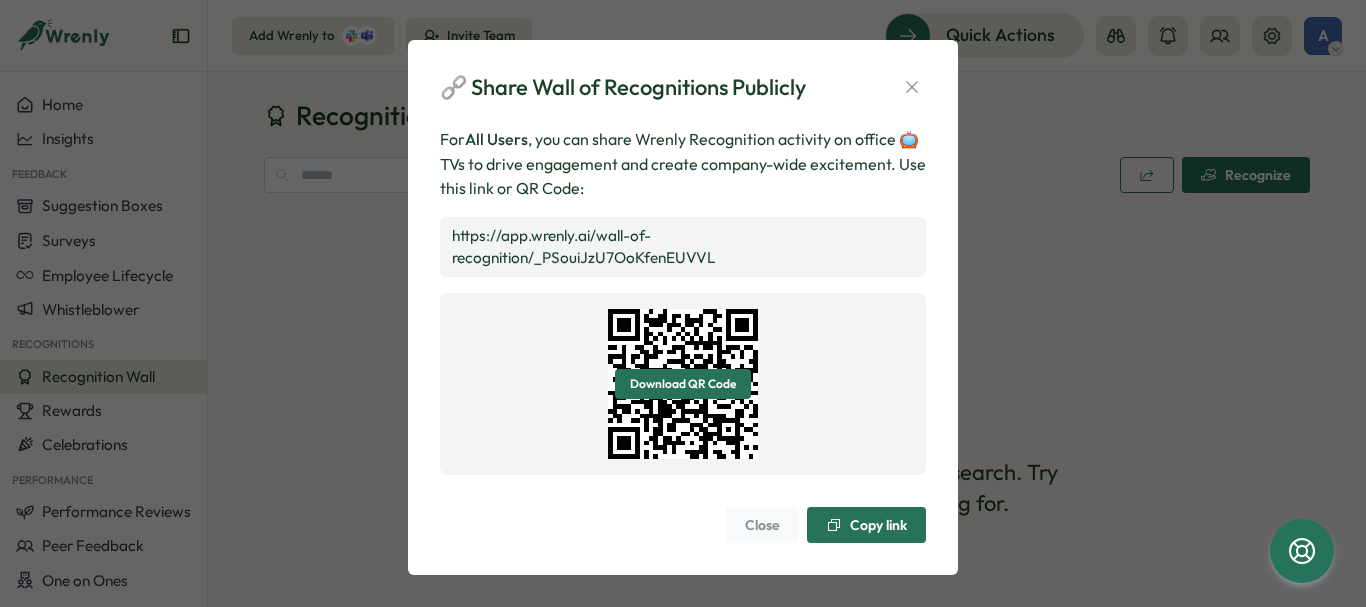 scroll, scrollTop: 8, scrollLeft: 0, axis: vertical 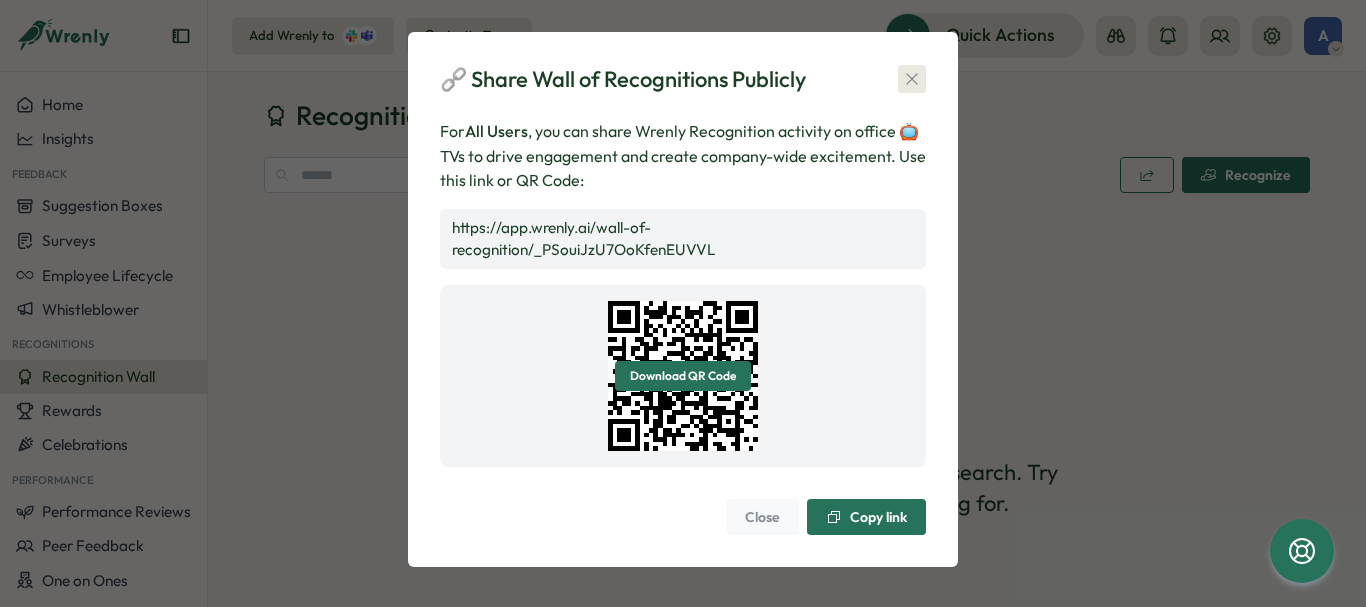 click 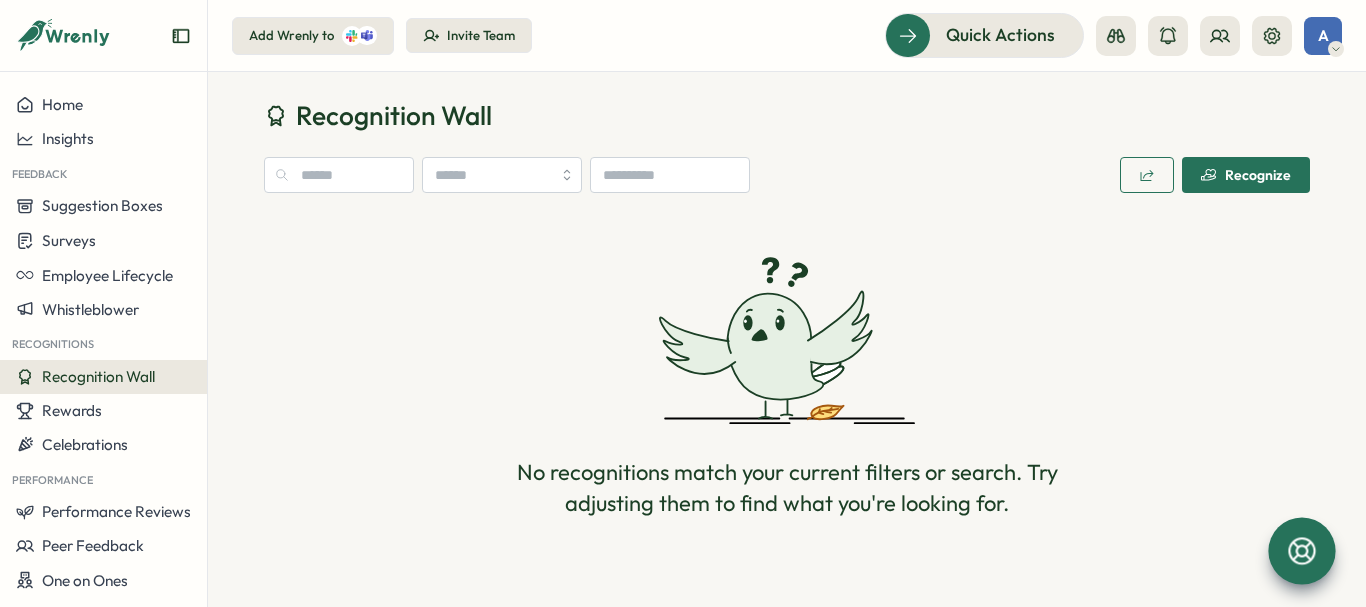click 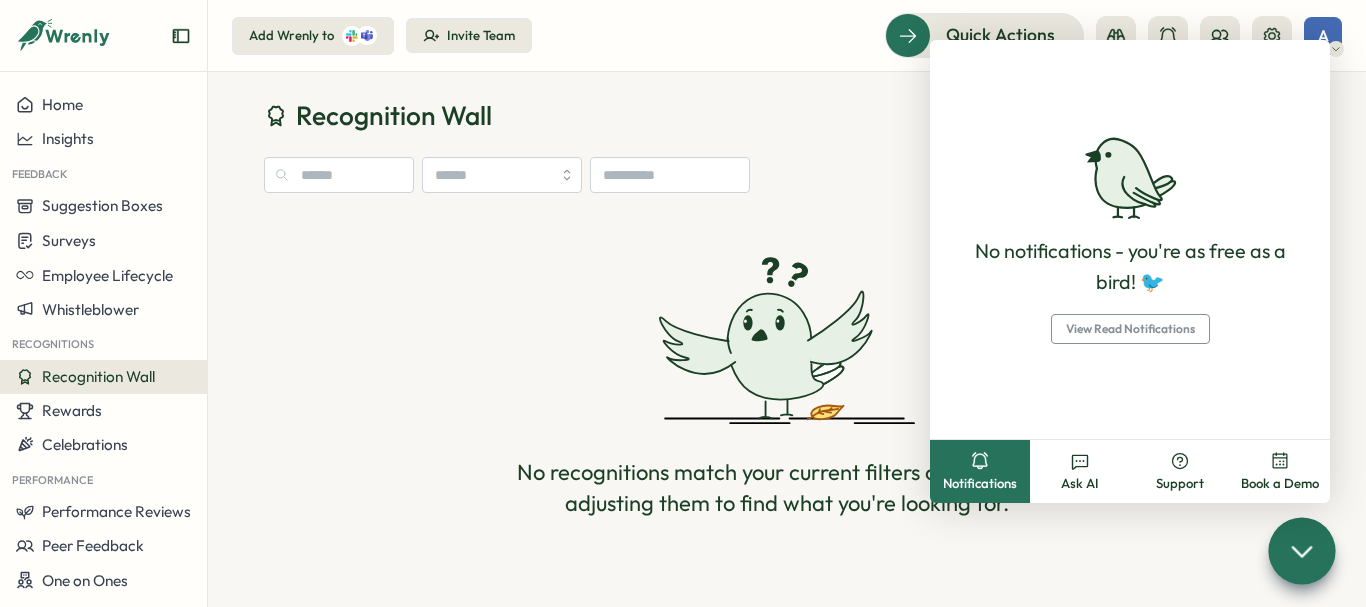 click 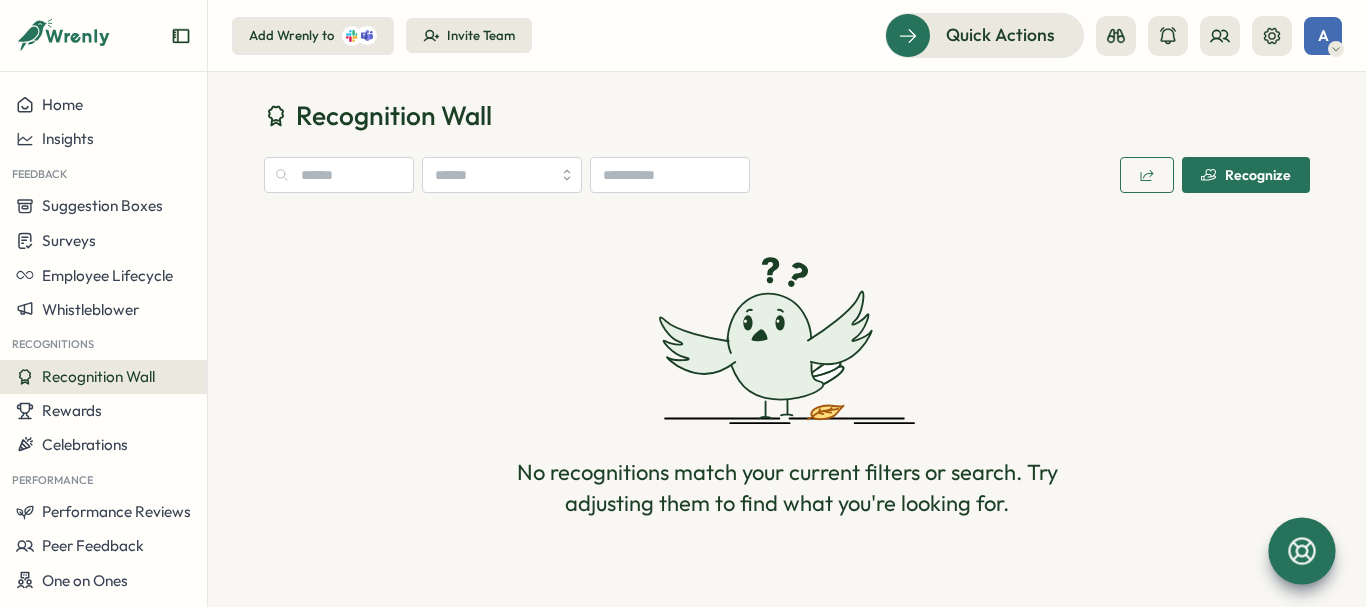 click on "Recognize" at bounding box center (1246, 175) 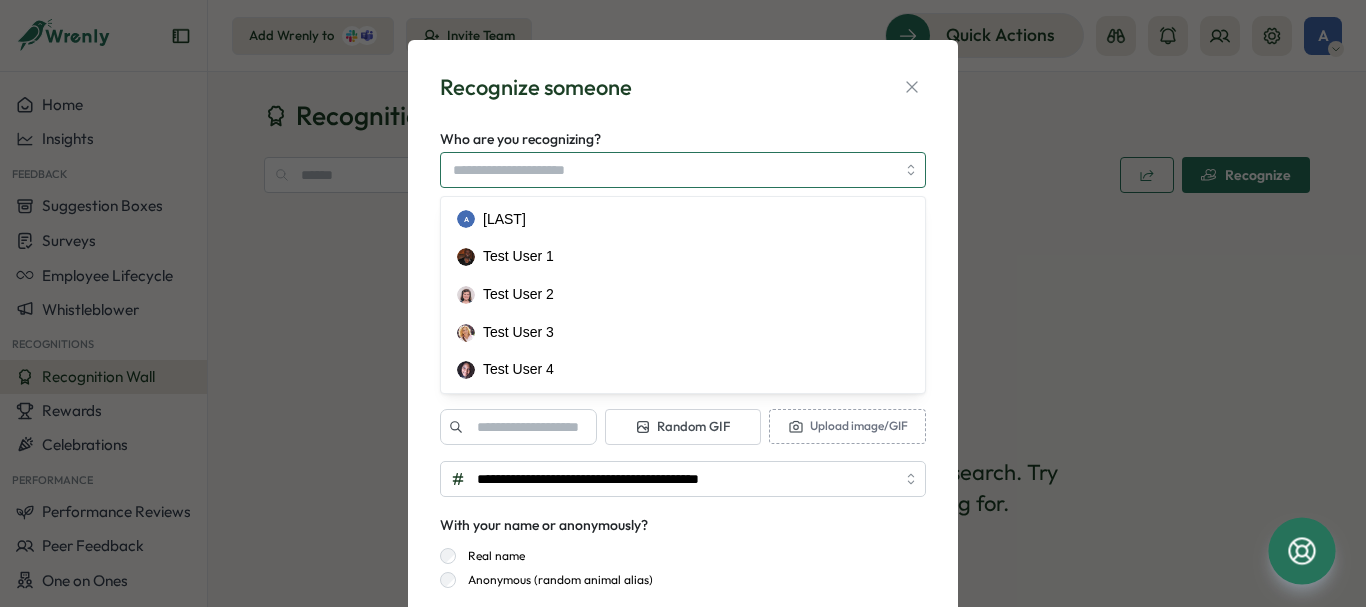 click on "Who are you recognizing?" at bounding box center [674, 170] 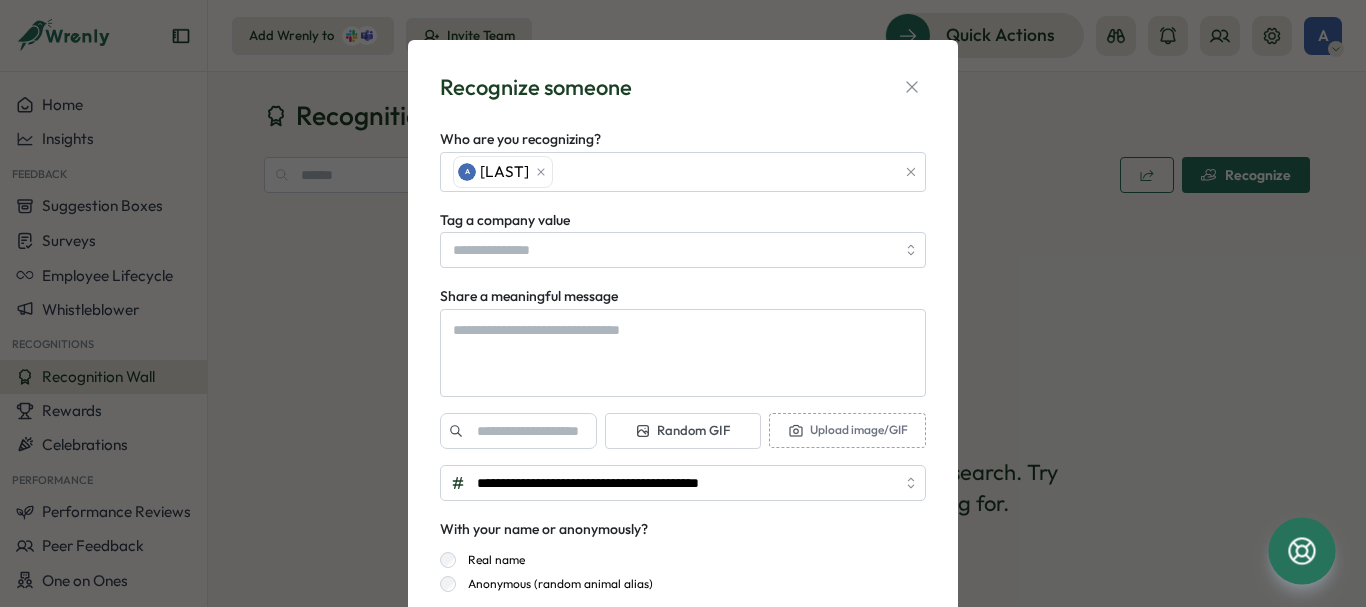 click on "**********" at bounding box center [683, 366] 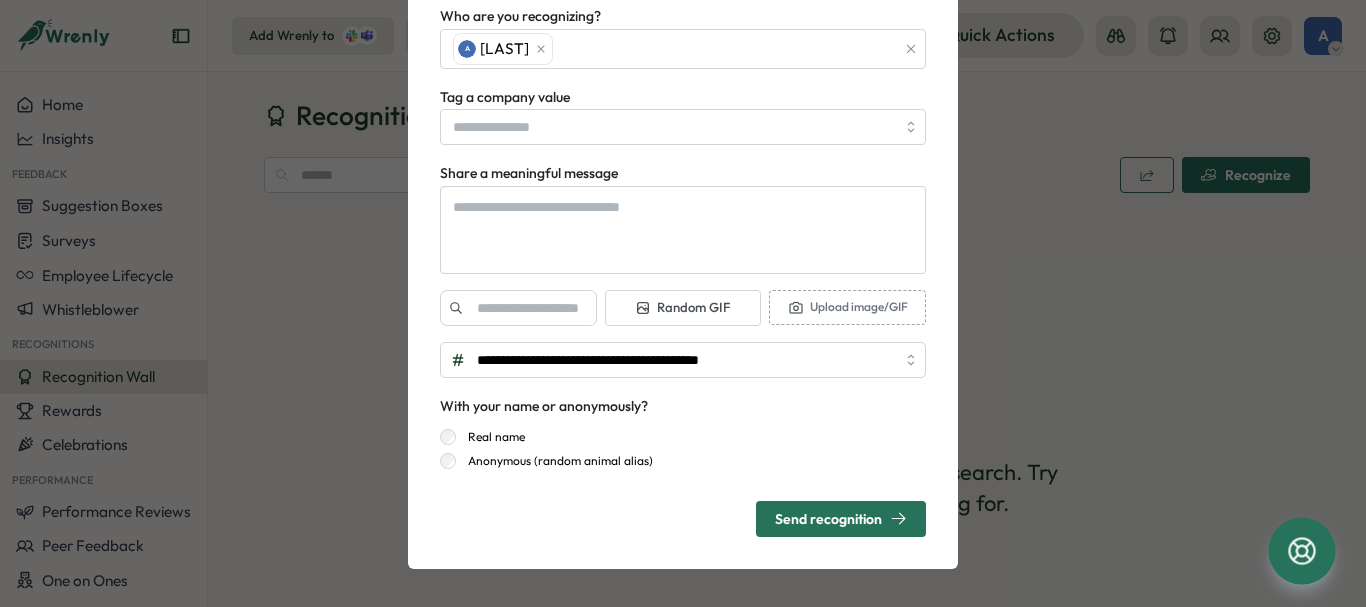 scroll, scrollTop: 123, scrollLeft: 0, axis: vertical 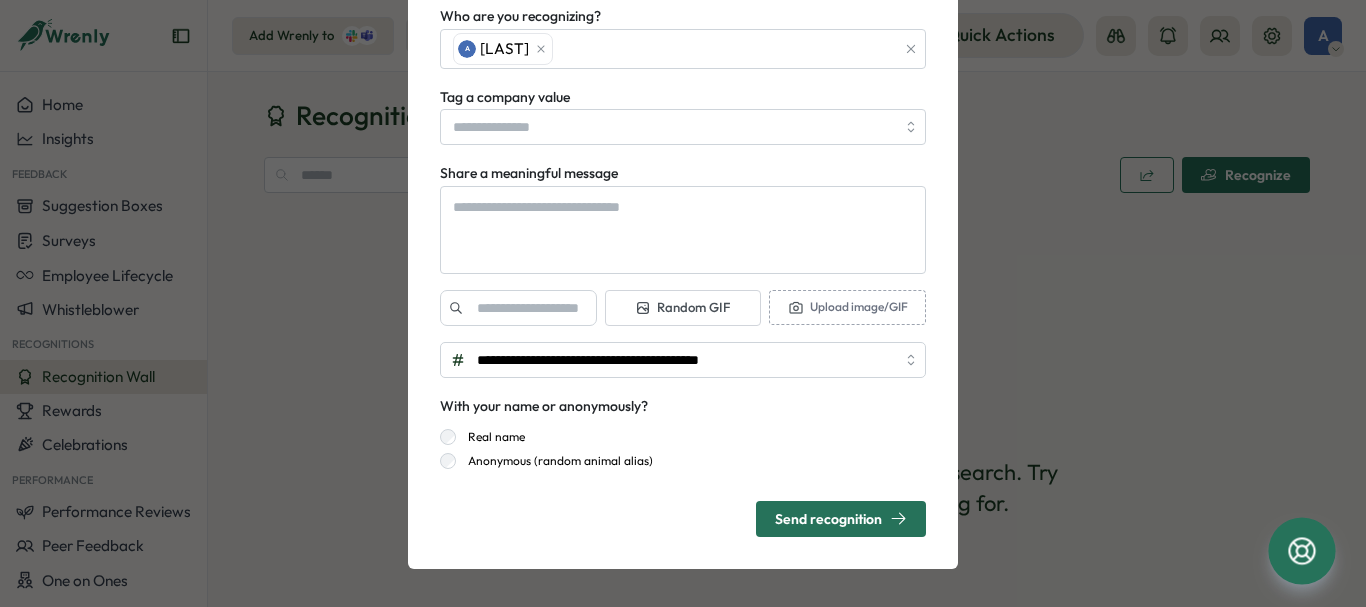 click on "Send recognition" at bounding box center [841, 518] 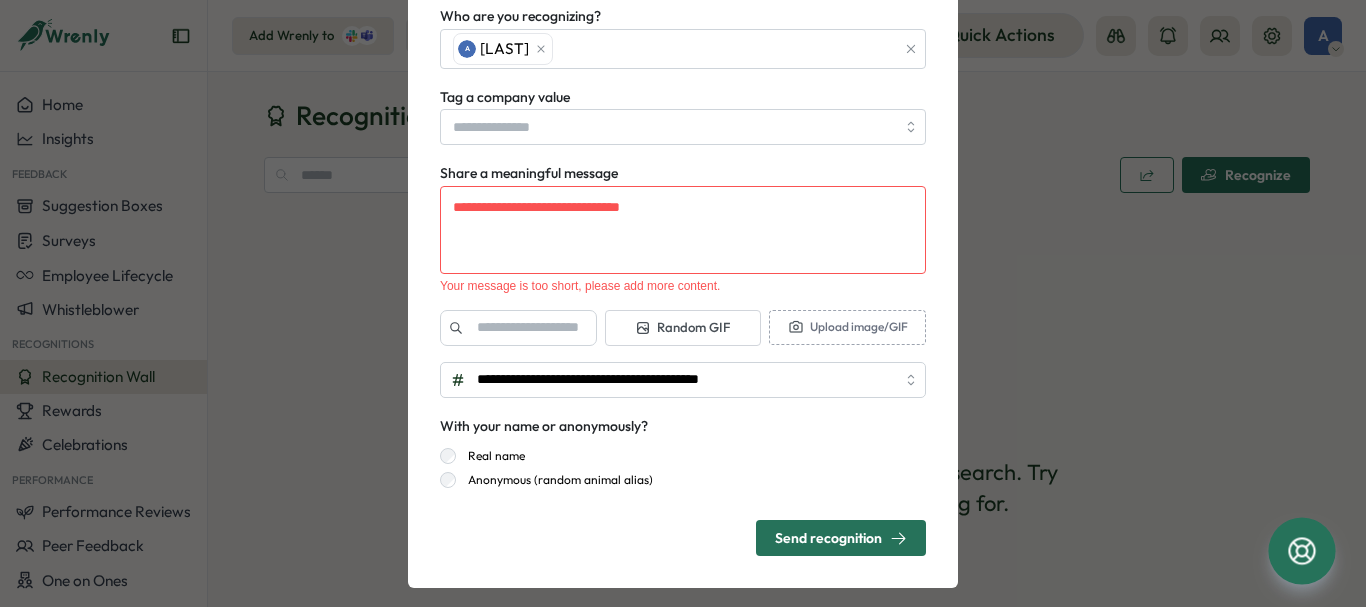 scroll, scrollTop: 0, scrollLeft: 0, axis: both 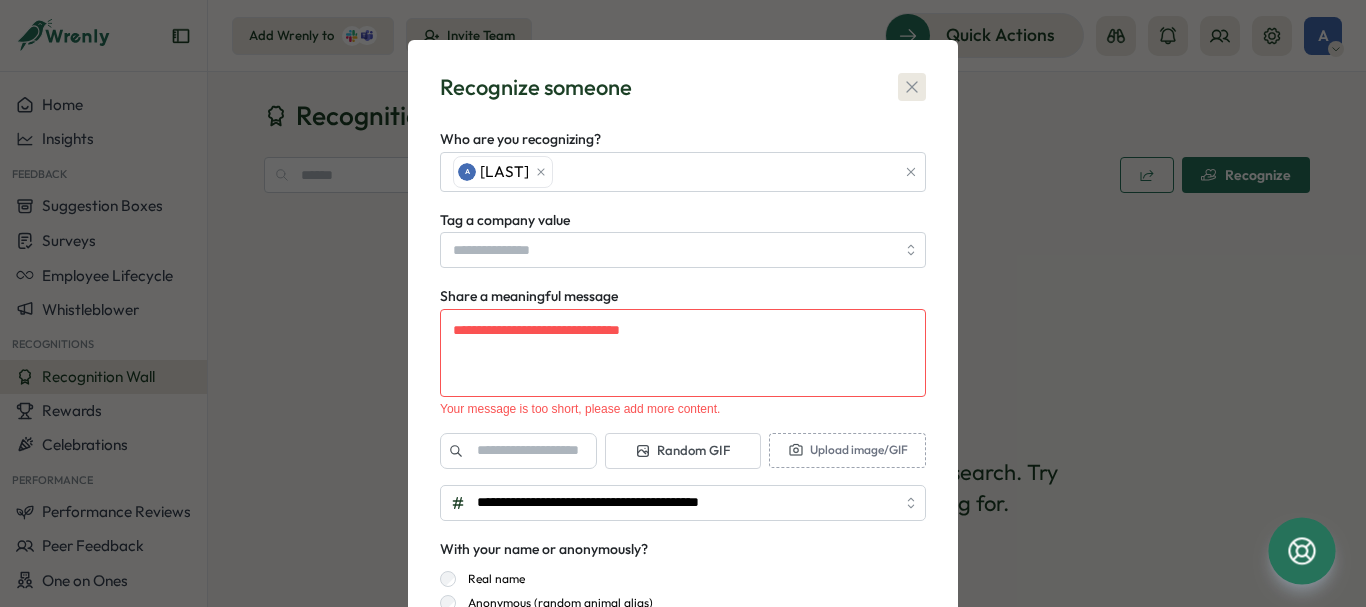 click 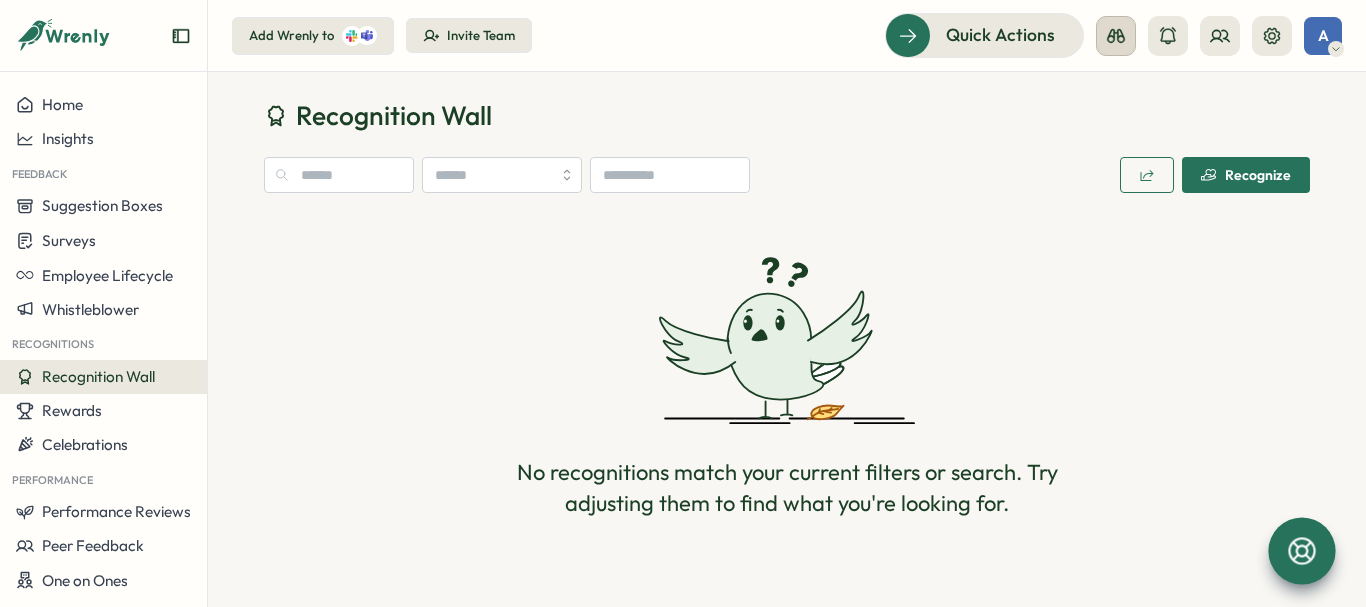click 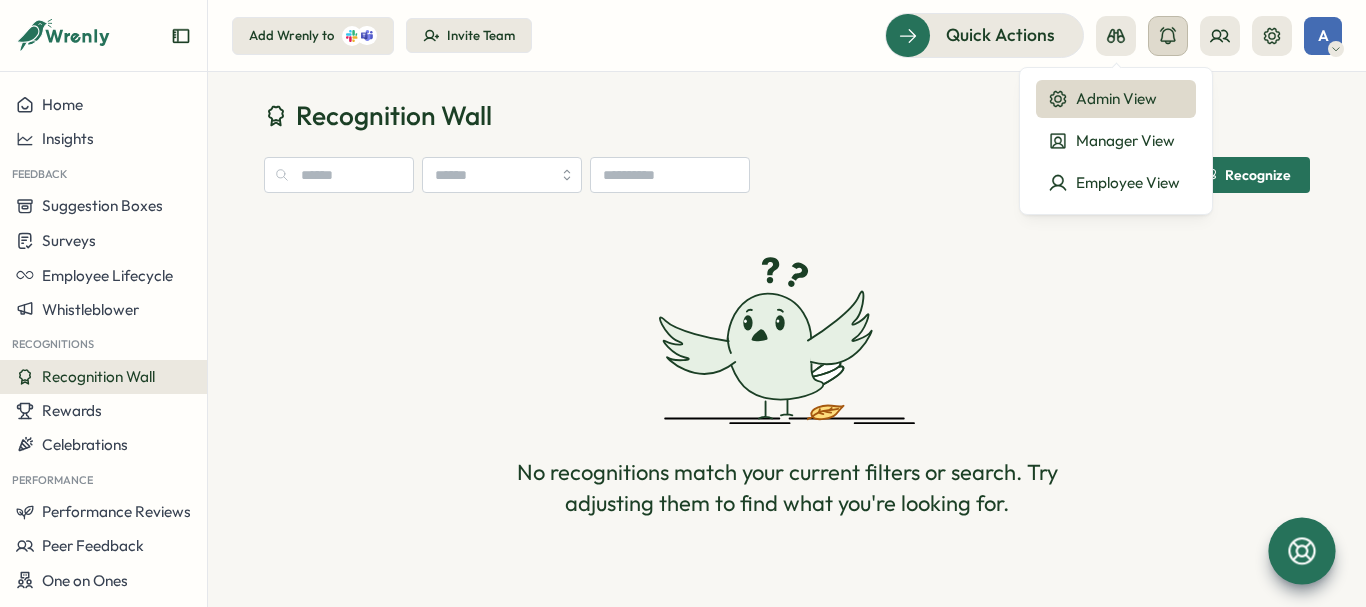 click 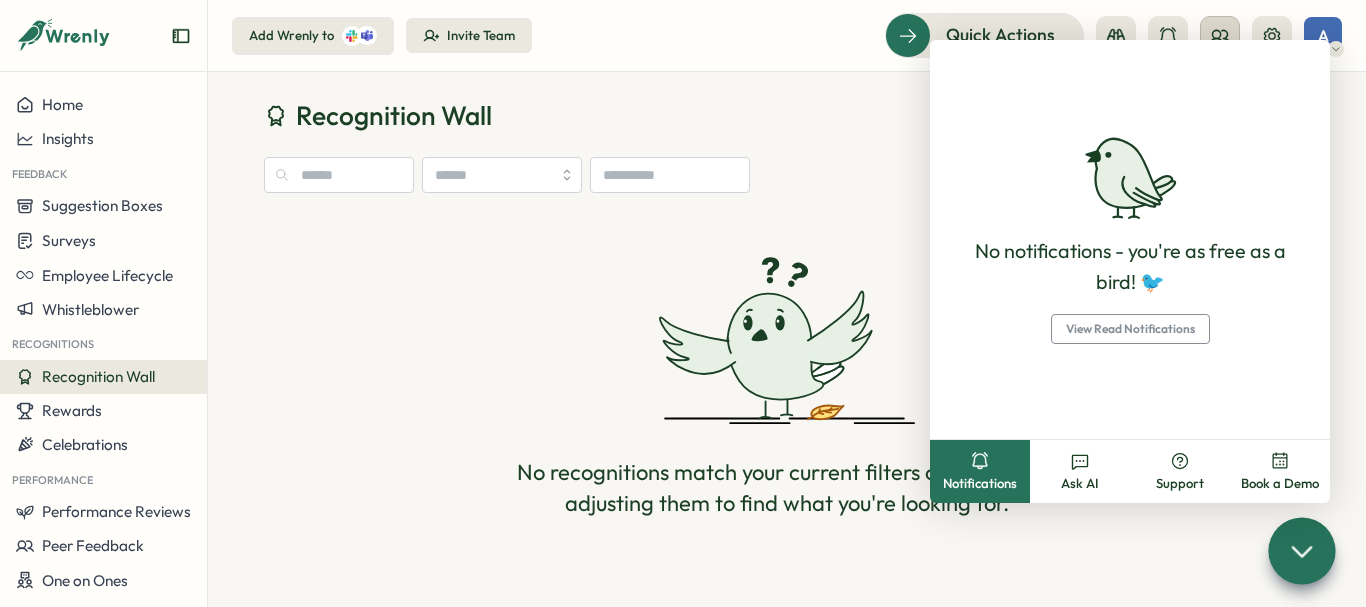 click 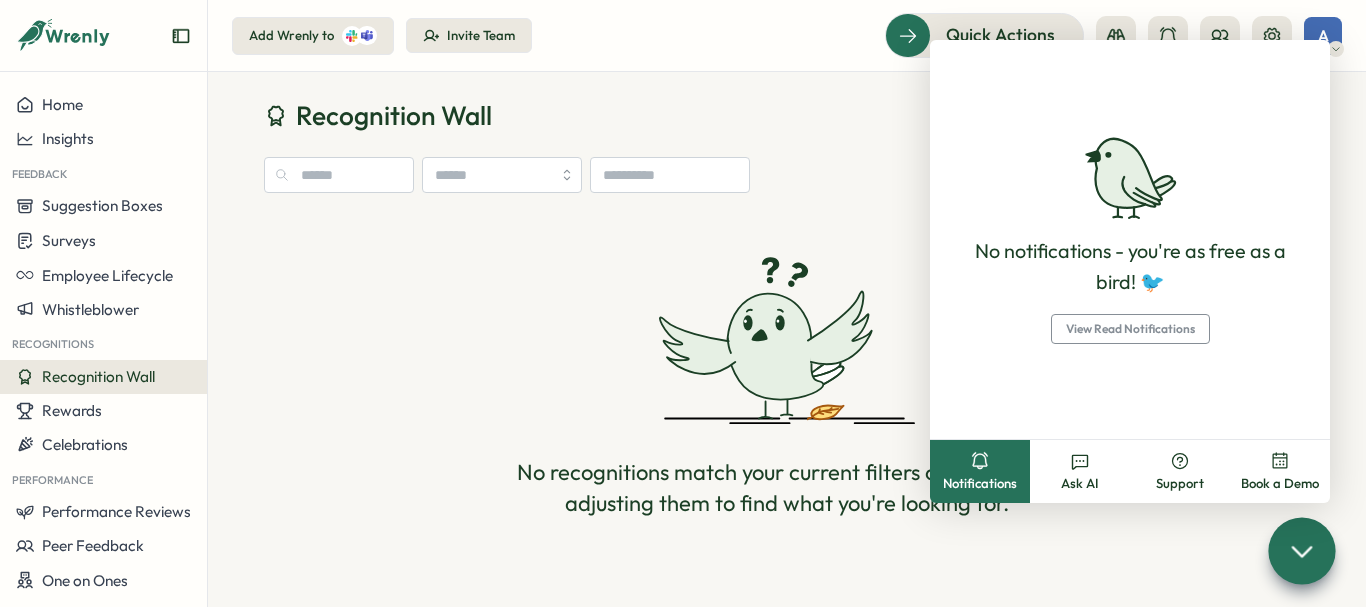 click on "No recognitions match your current filters or search. Try adjusting them to find what you're looking for." at bounding box center [787, 387] 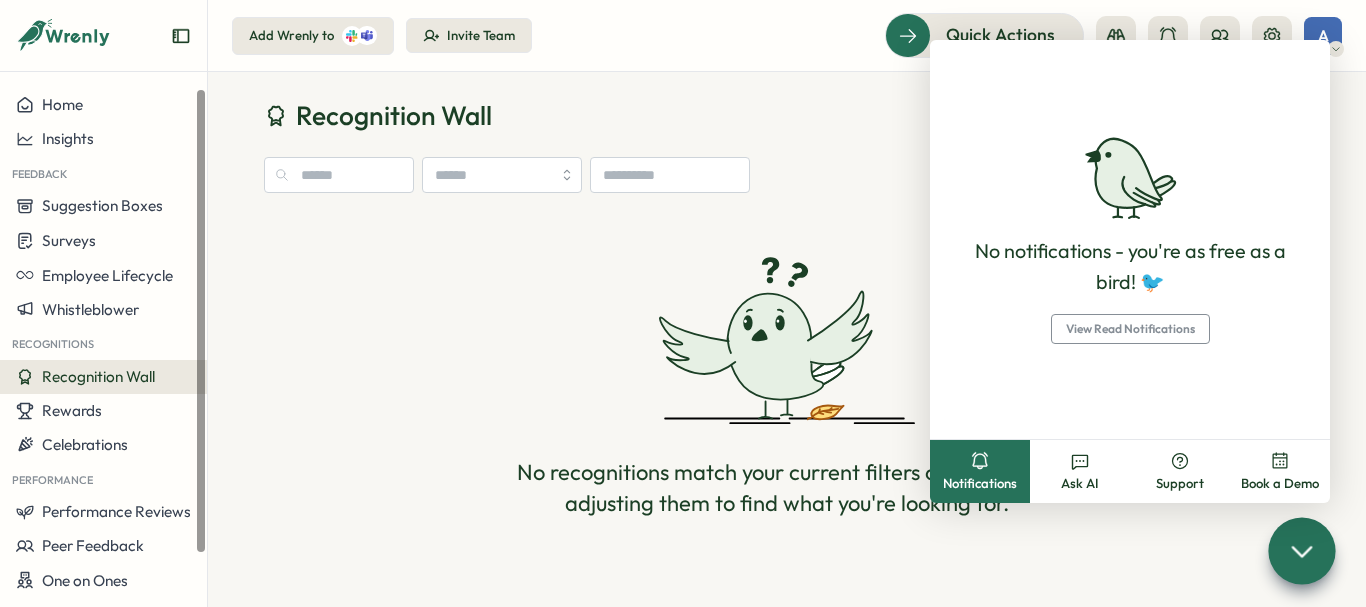 click on "Recognitions" at bounding box center [103, 342] 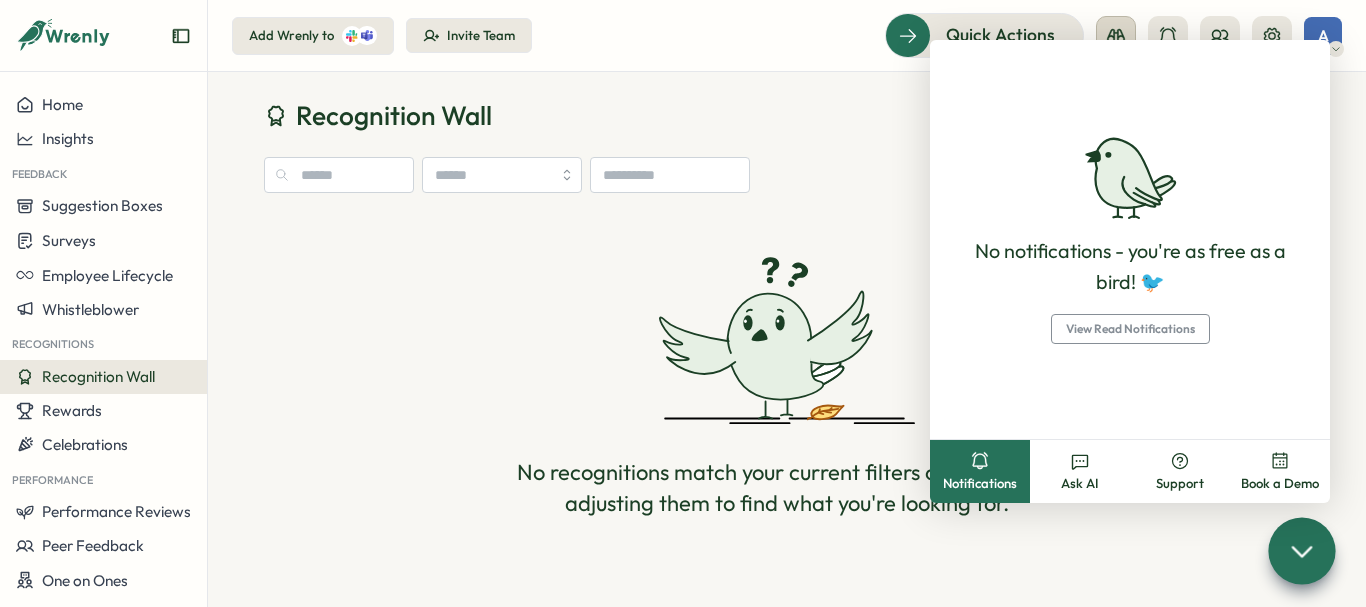 click at bounding box center [1116, 36] 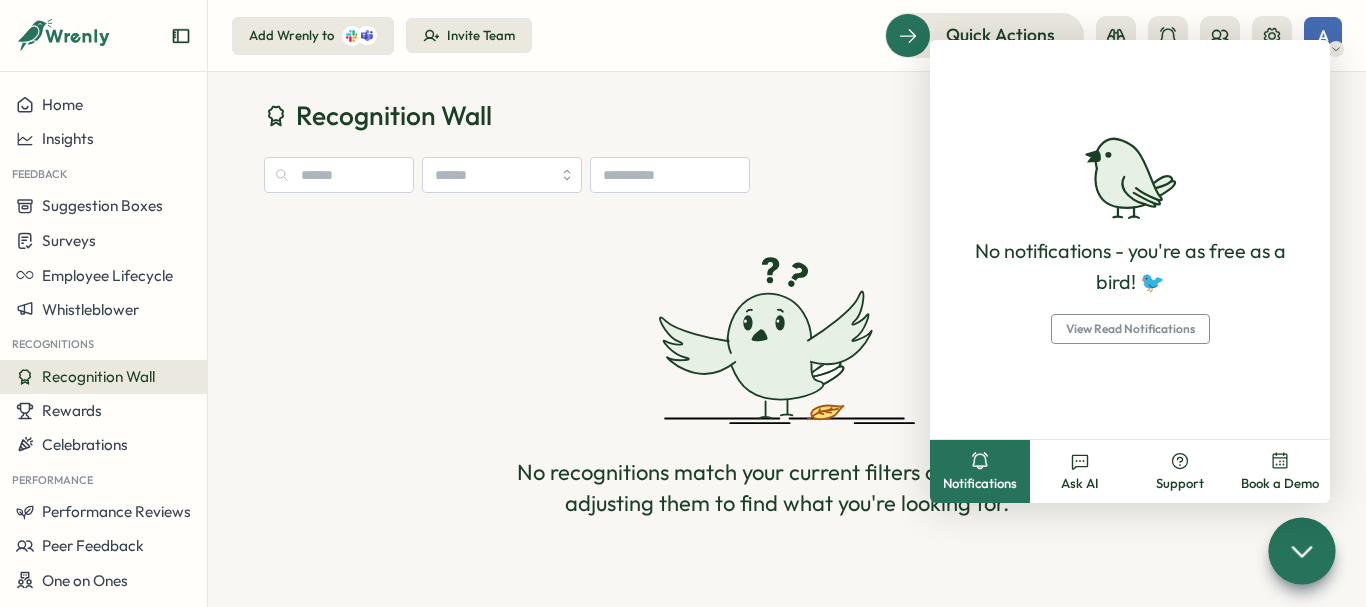 click 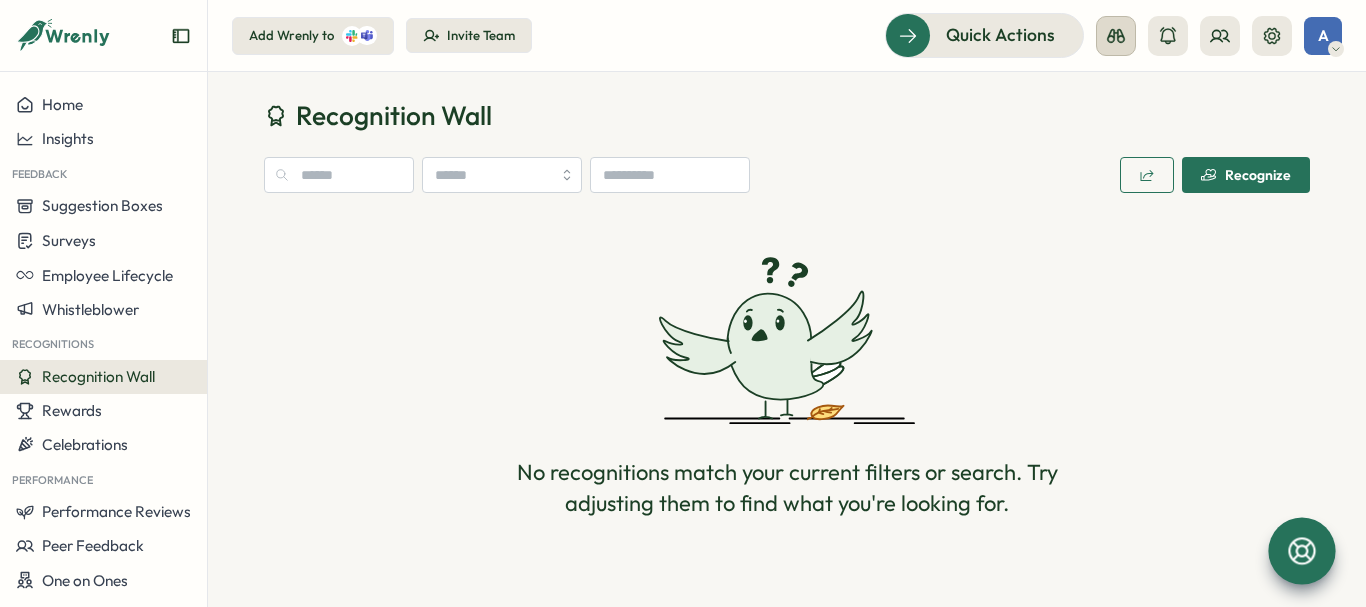 click 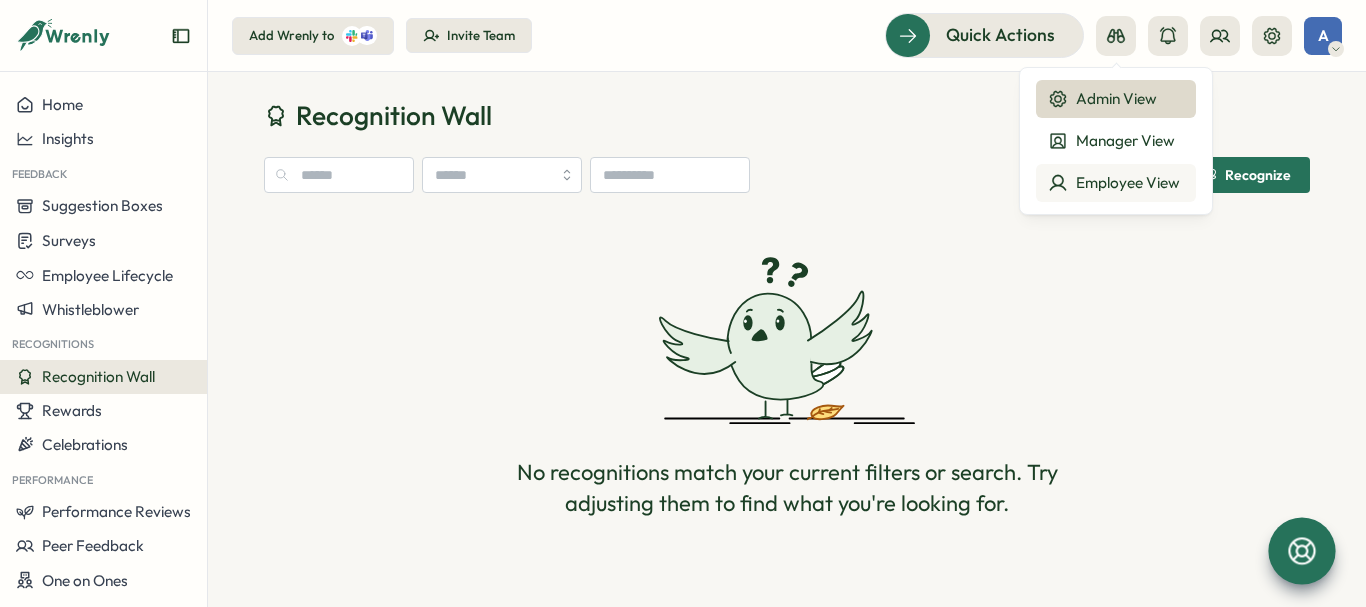 click on "Employee View" at bounding box center (1116, 183) 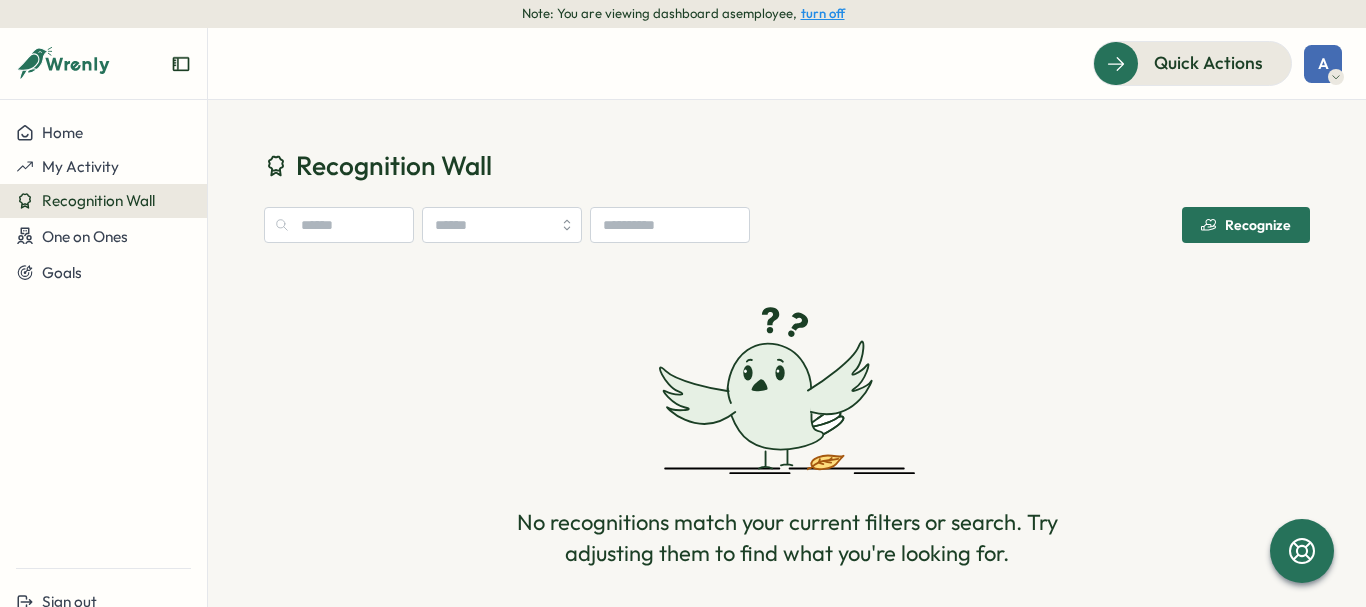 scroll, scrollTop: 0, scrollLeft: 0, axis: both 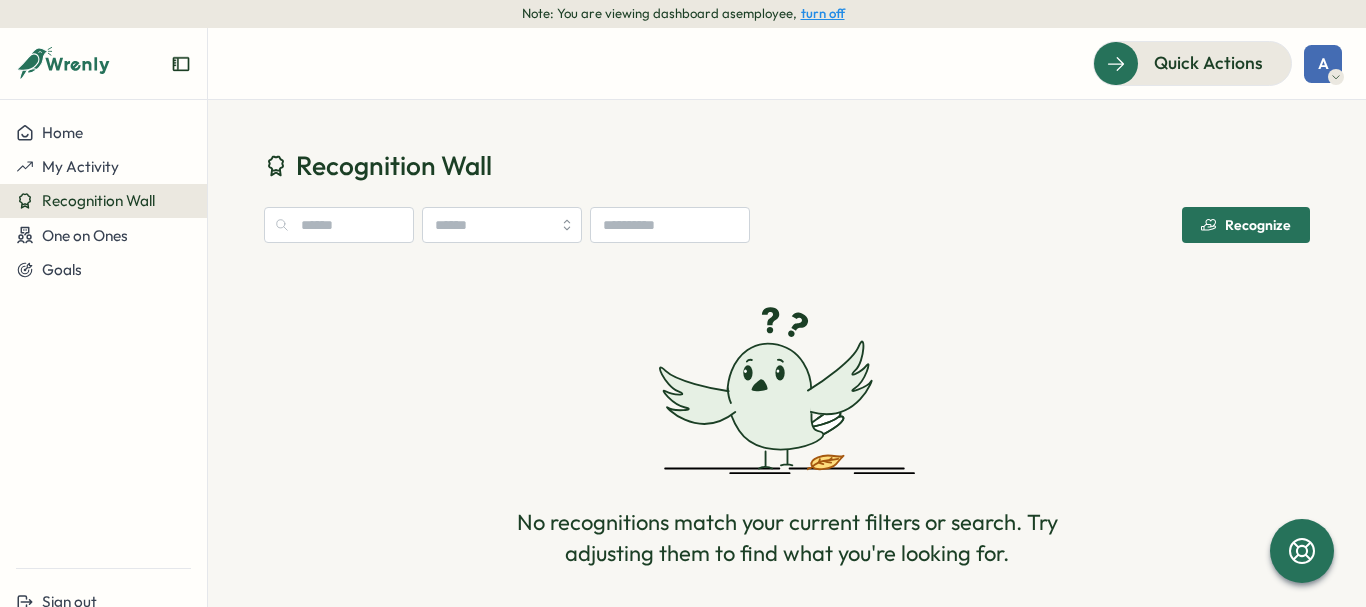 click 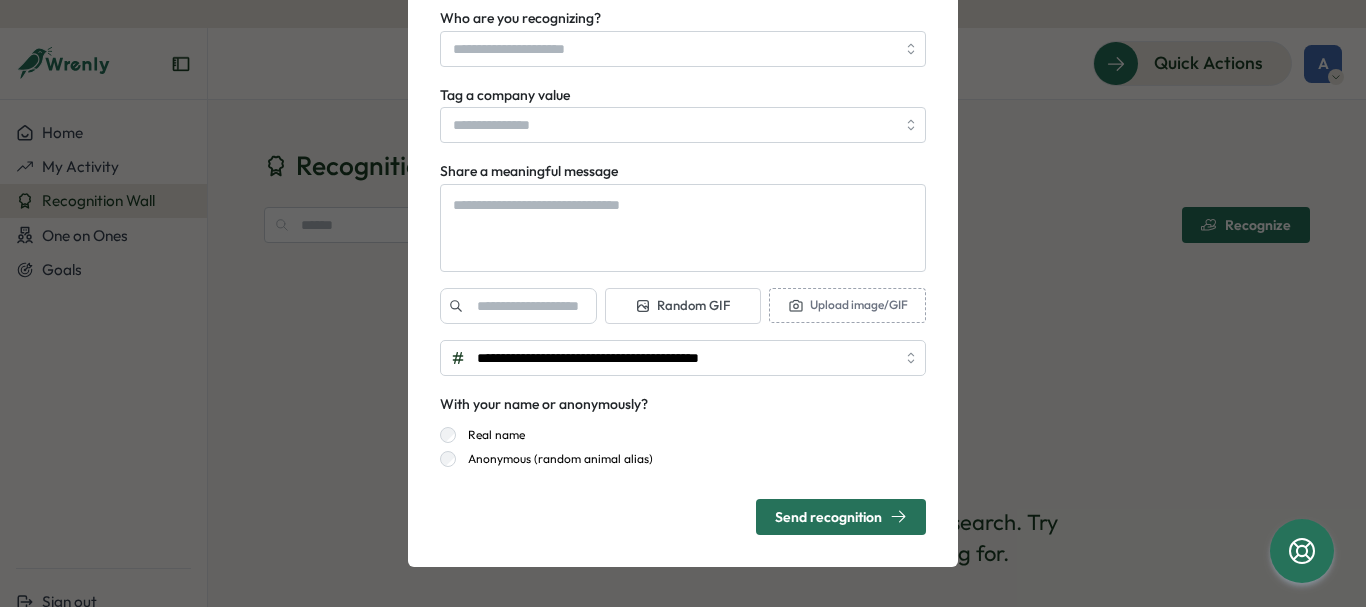 scroll, scrollTop: 120, scrollLeft: 0, axis: vertical 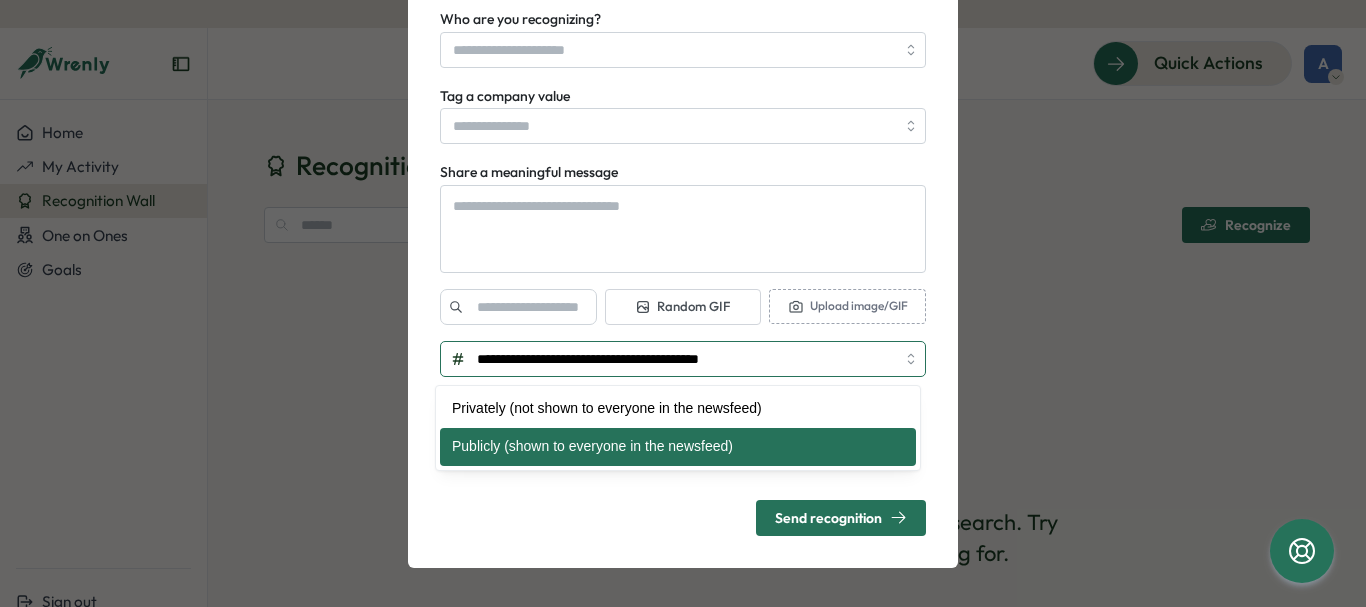 click on "**********" at bounding box center (683, 359) 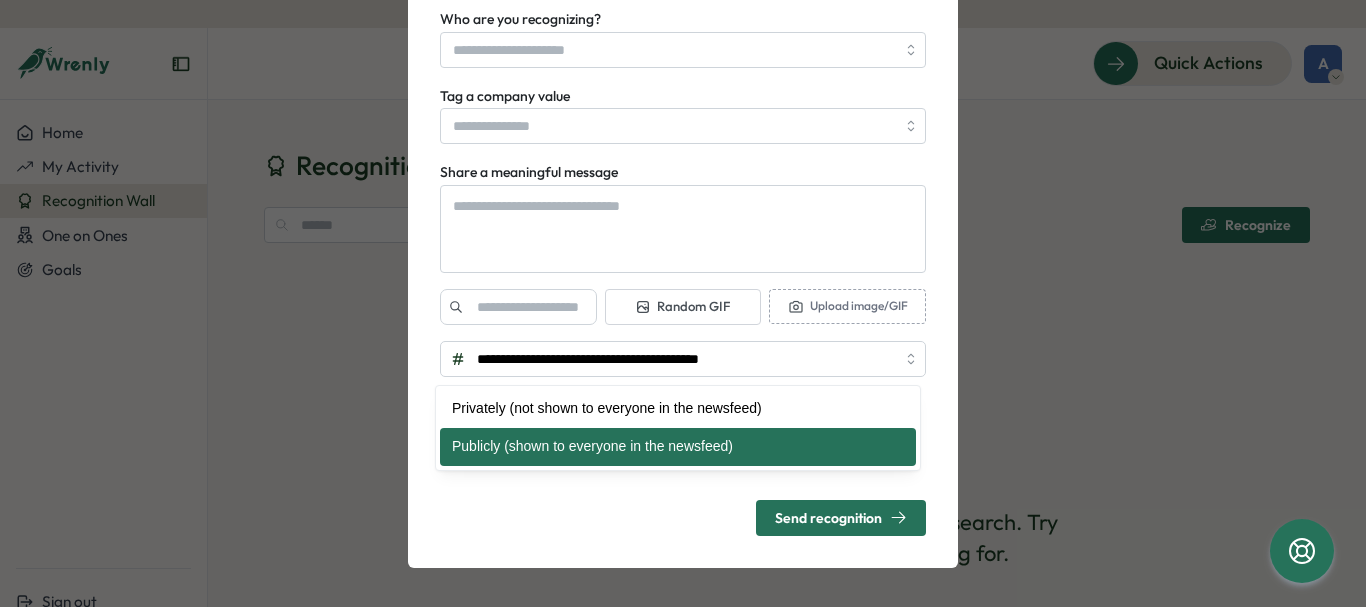click on "Share a meaningful message" at bounding box center [683, 216] 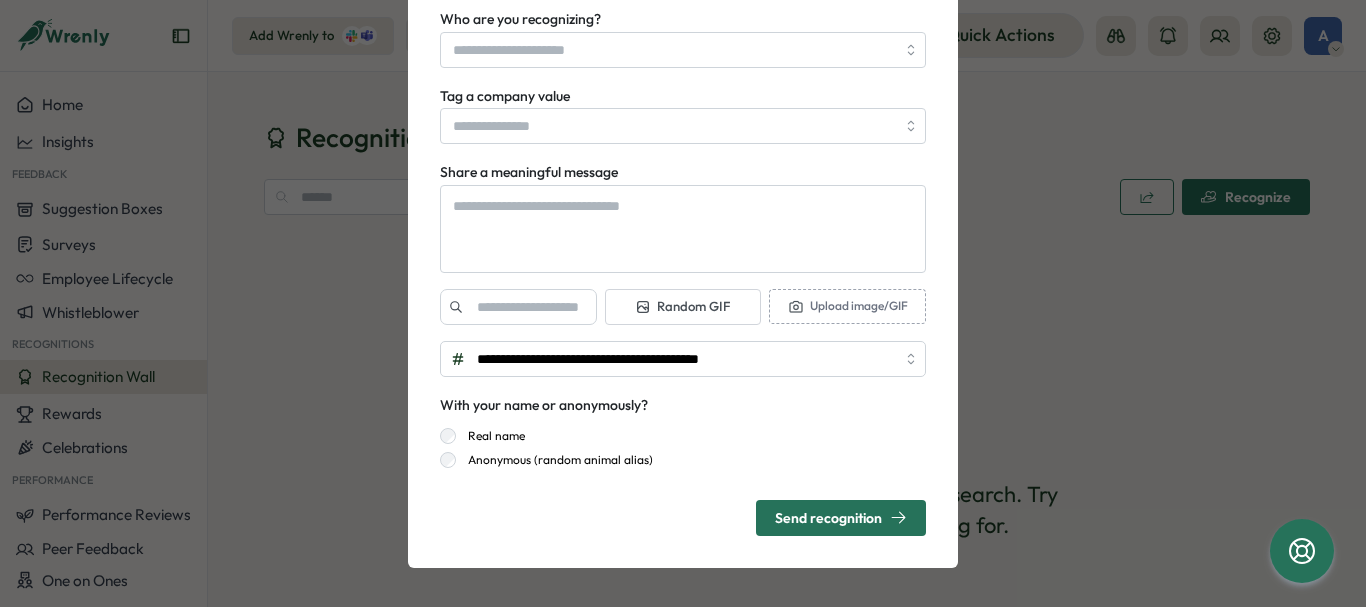type on "*" 